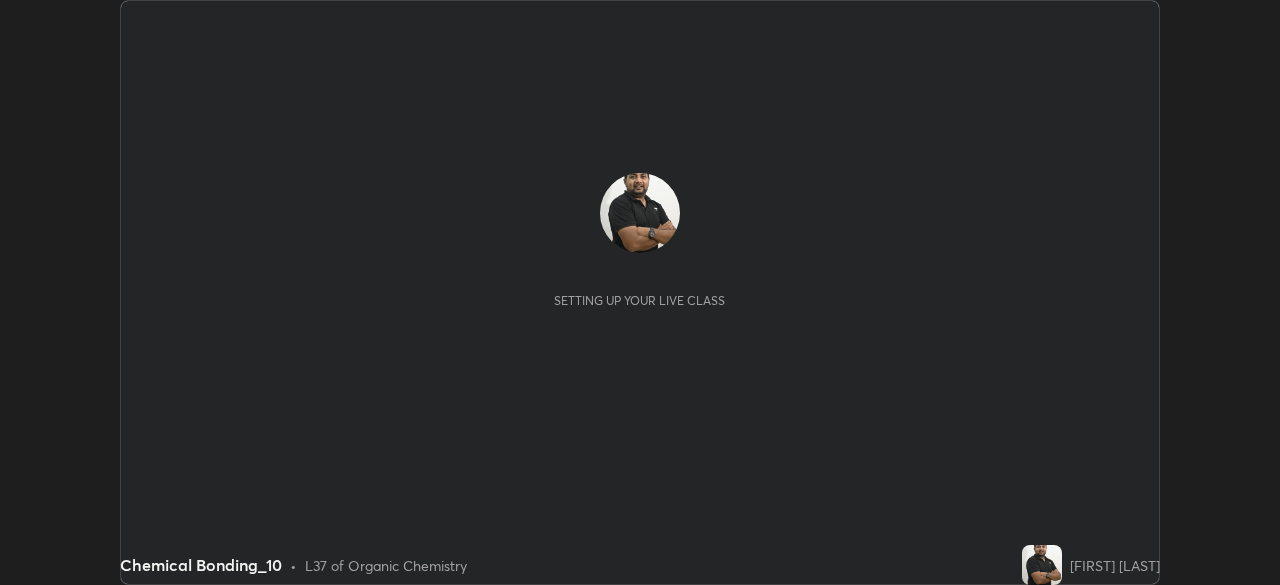 scroll, scrollTop: 0, scrollLeft: 0, axis: both 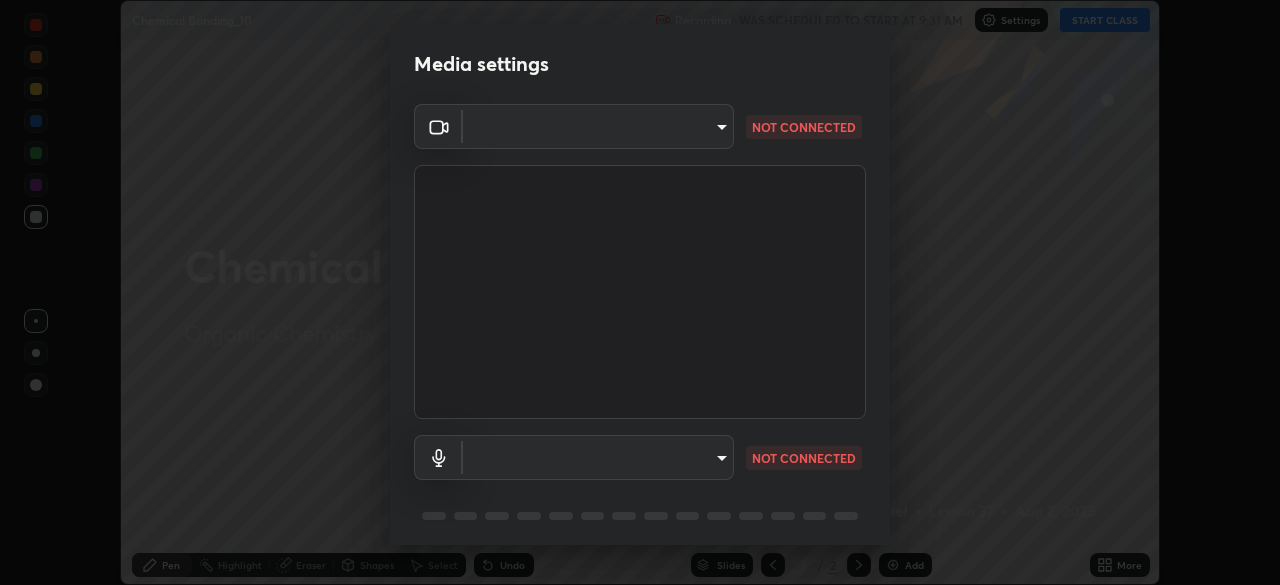 type on "55598c20c3627f74fde2fa62c56176c6afd958eb63f7086a397ce1464aa3371d" 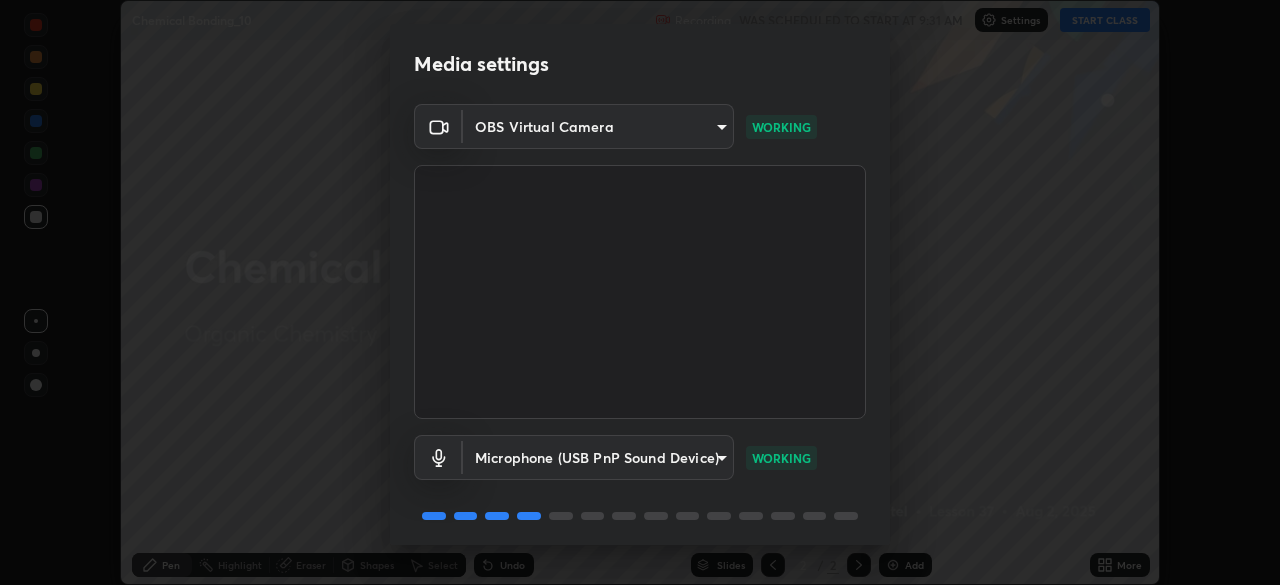 scroll, scrollTop: 70, scrollLeft: 0, axis: vertical 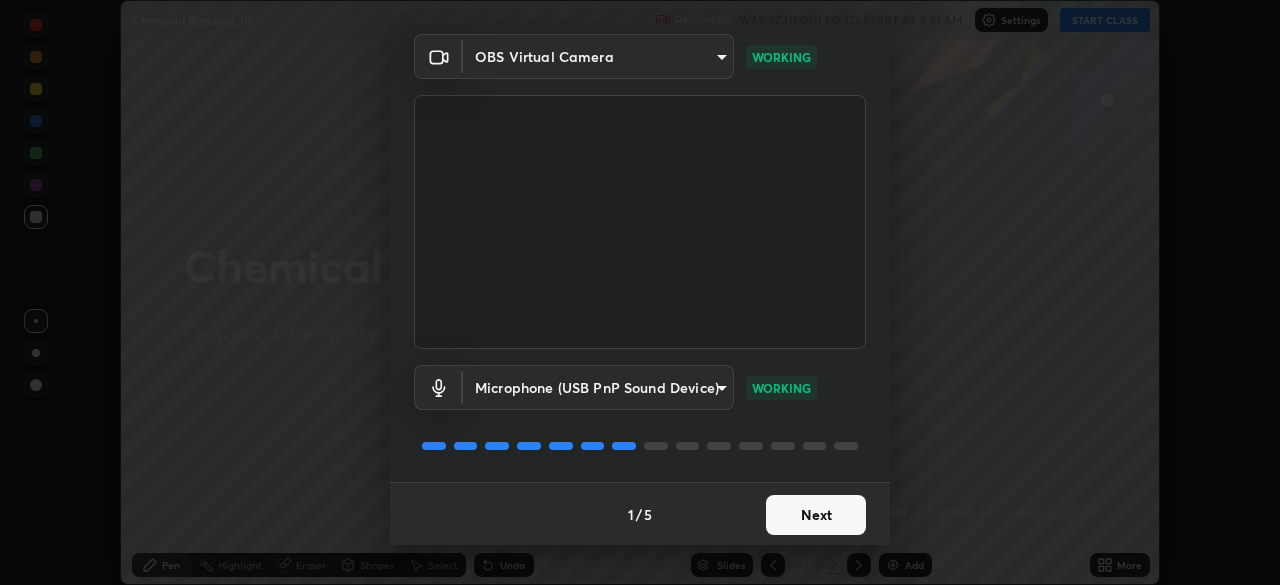 click on "Next" at bounding box center [816, 515] 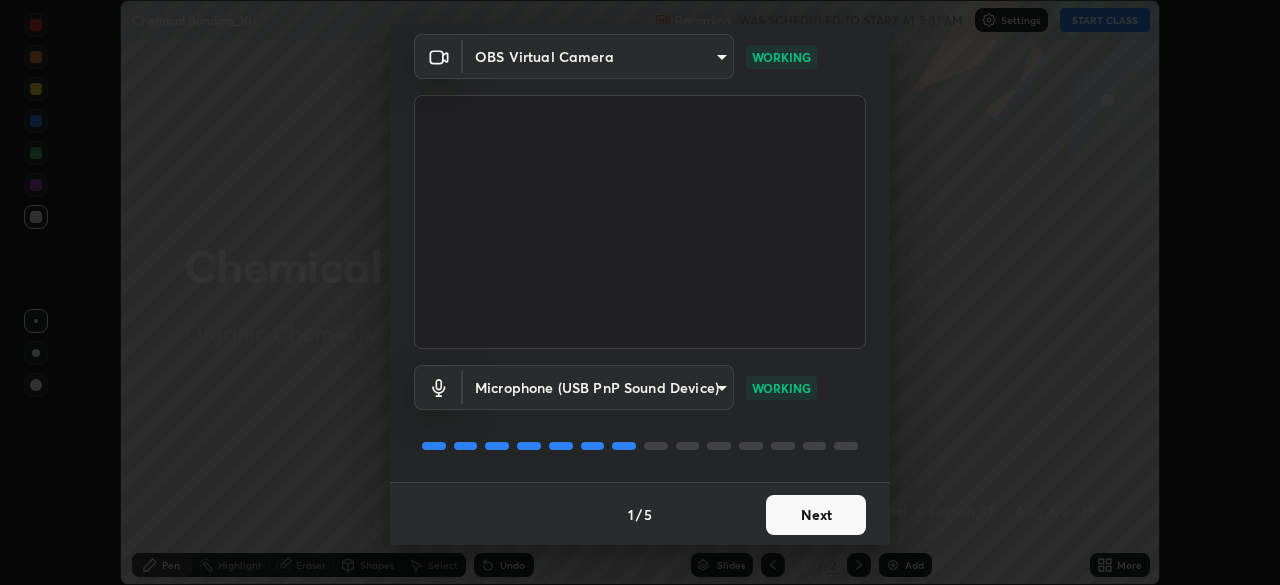 scroll, scrollTop: 0, scrollLeft: 0, axis: both 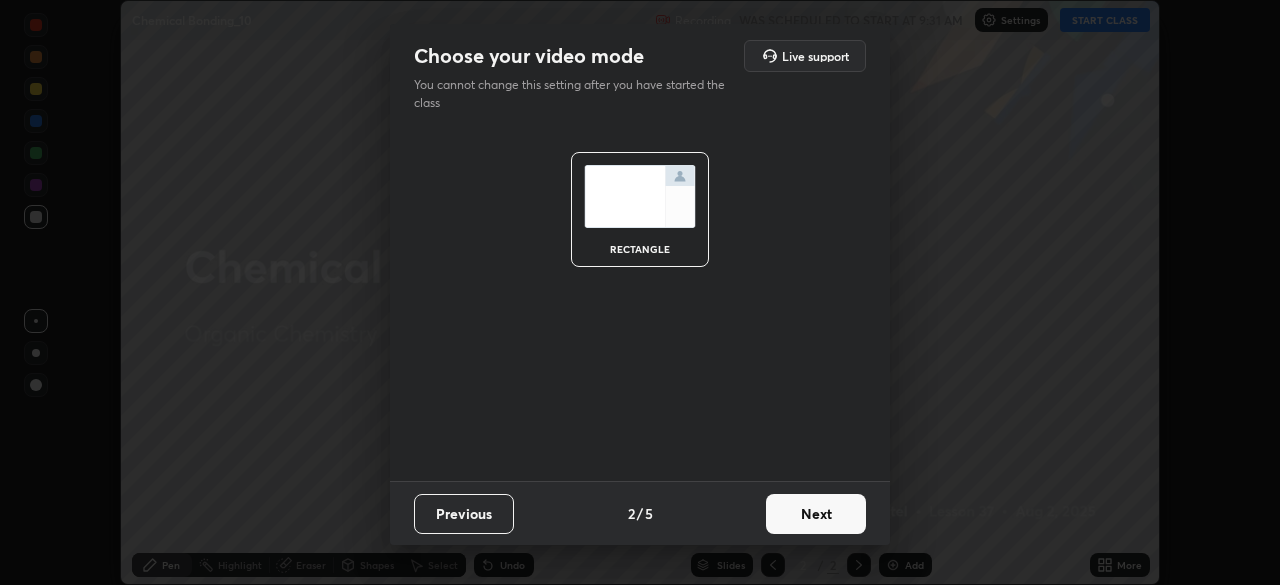 click on "Next" at bounding box center [816, 514] 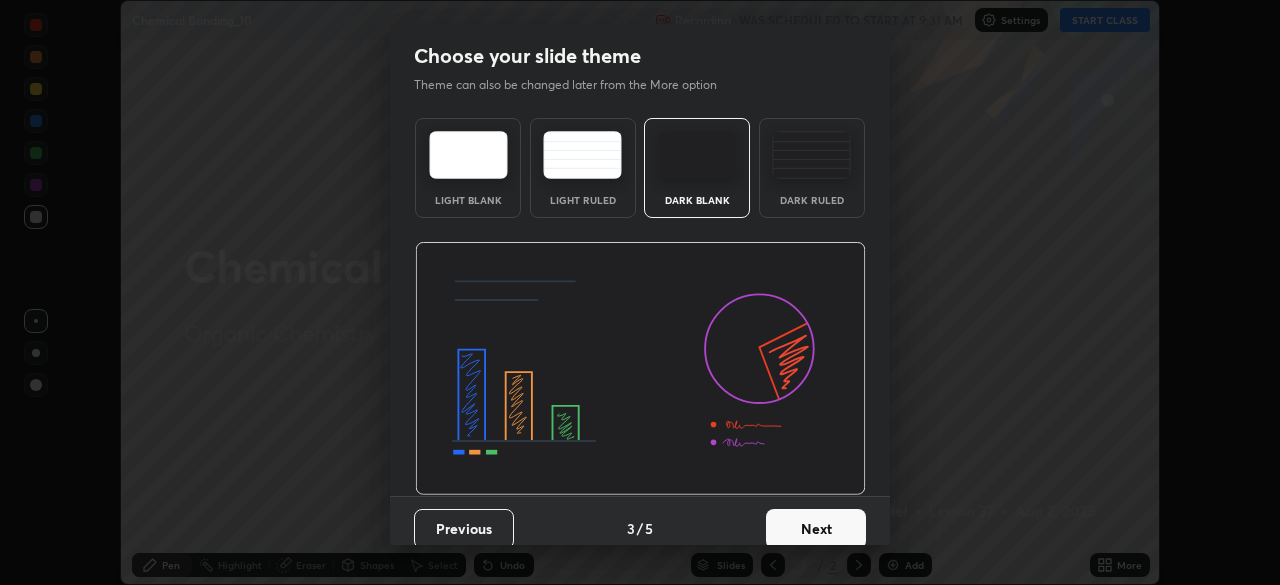 click on "Next" at bounding box center [816, 529] 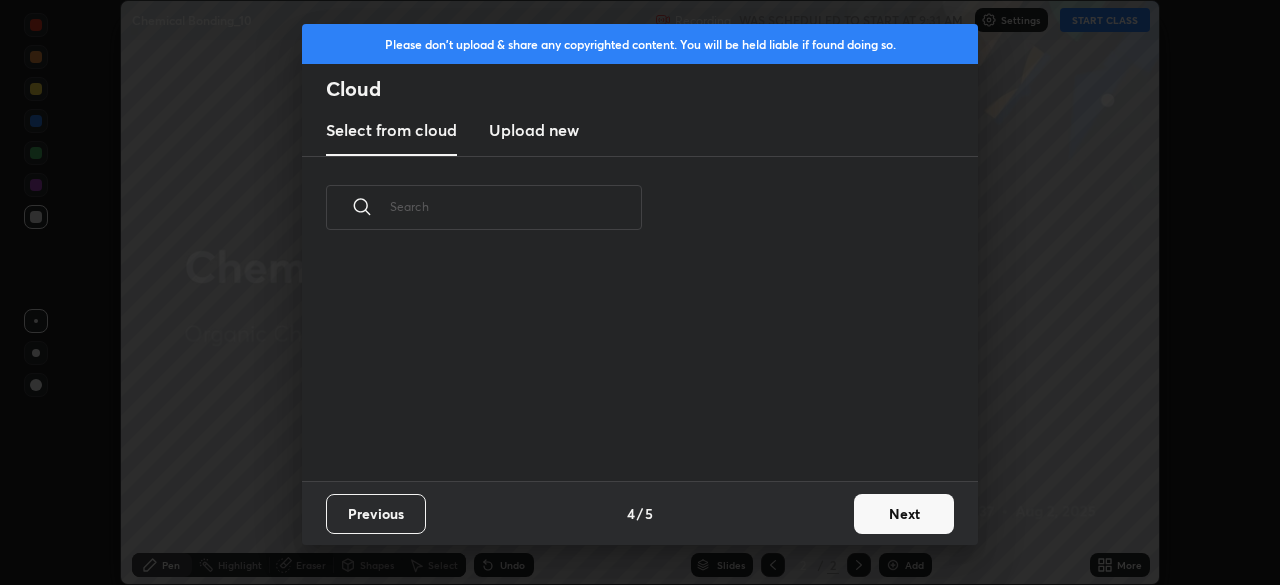 click on "Next" at bounding box center [904, 514] 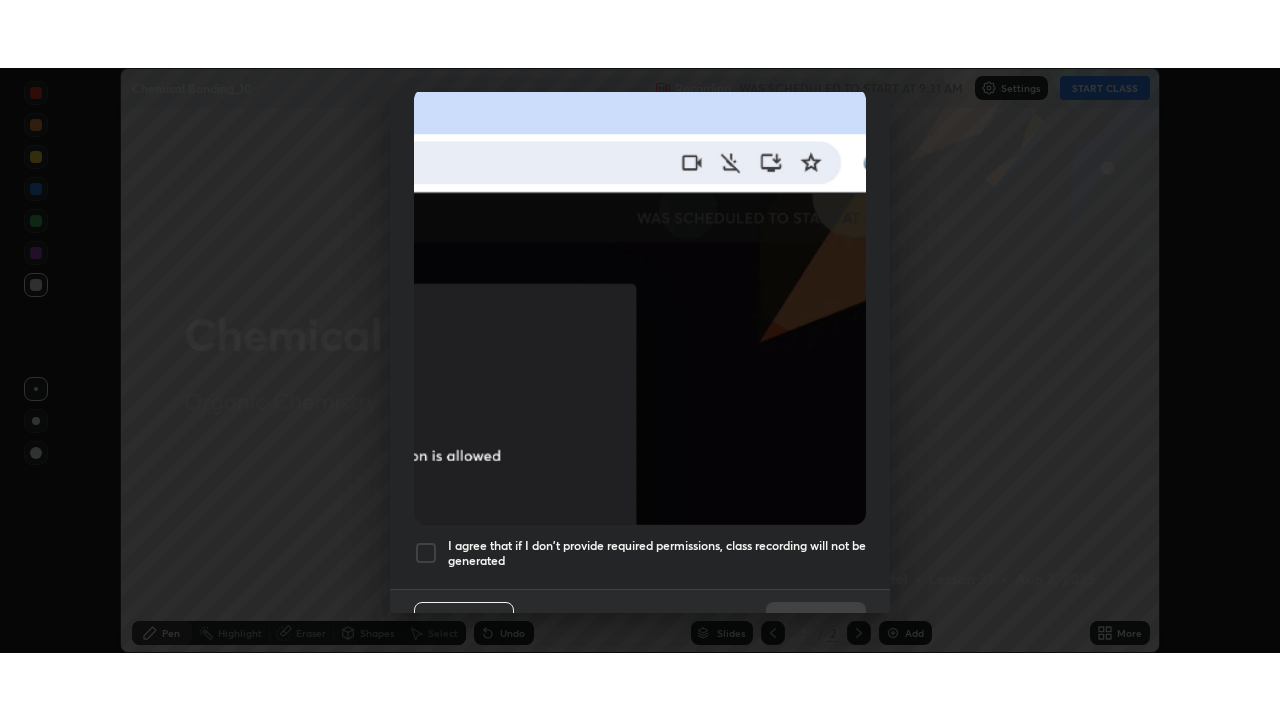 scroll, scrollTop: 478, scrollLeft: 0, axis: vertical 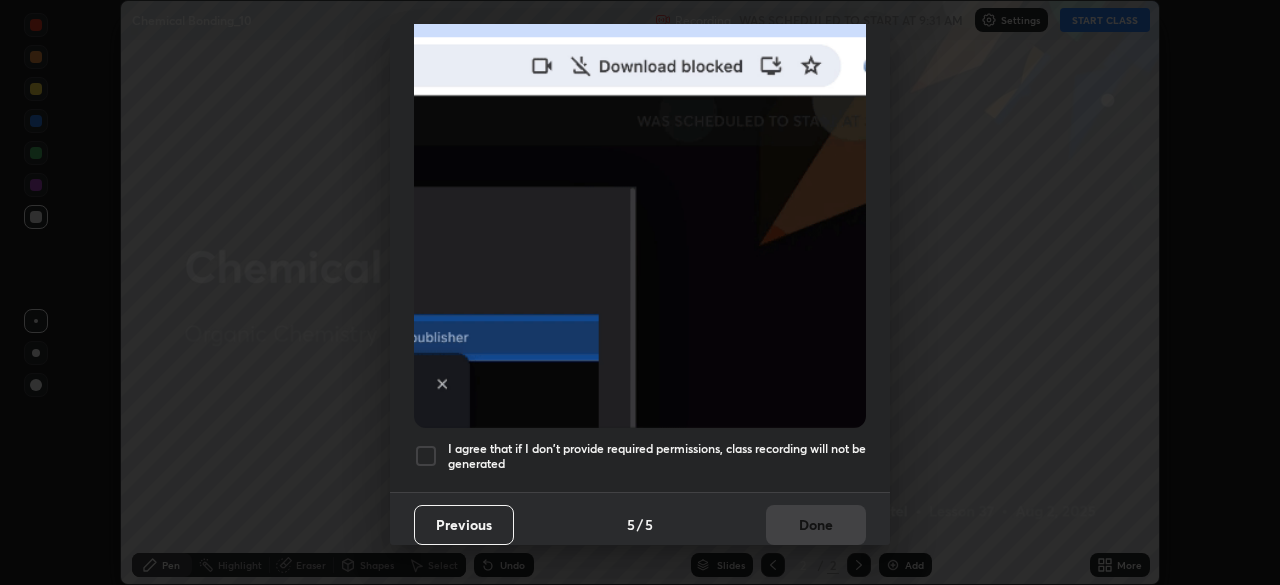 click on "I agree that if I don't provide required permissions, class recording will not be generated" at bounding box center [657, 456] 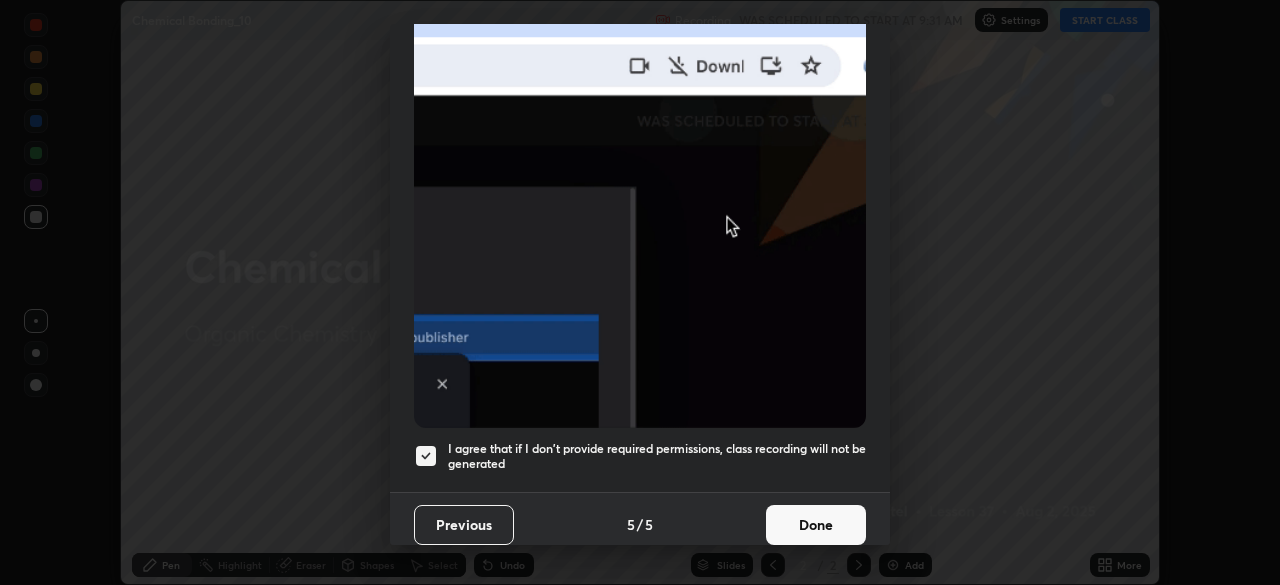 click on "Done" at bounding box center (816, 525) 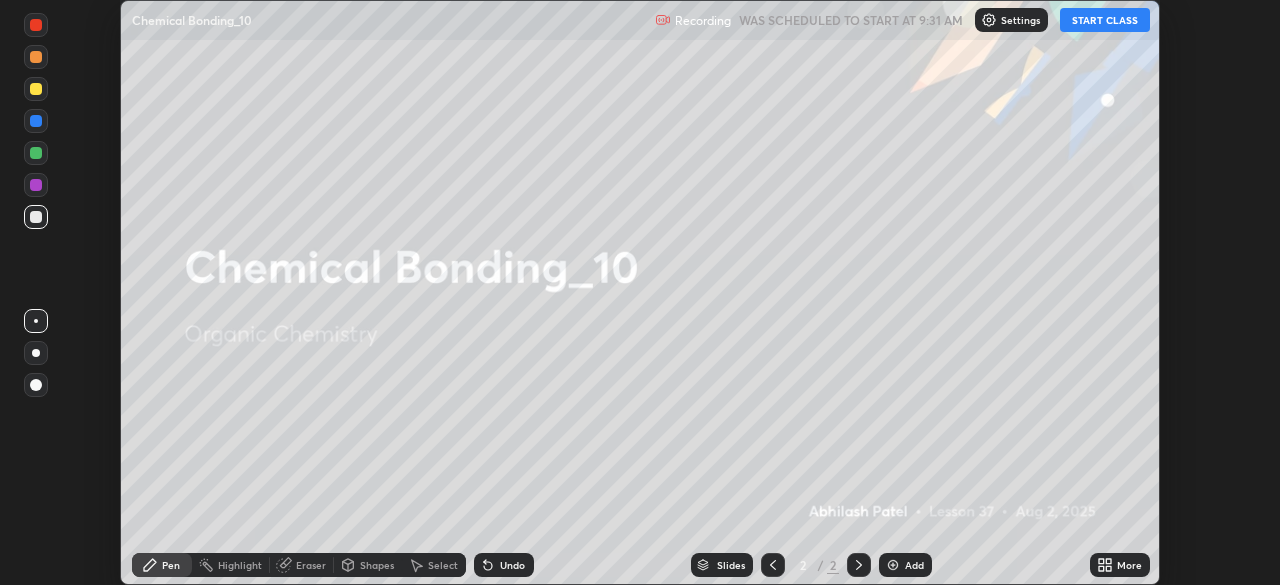 click 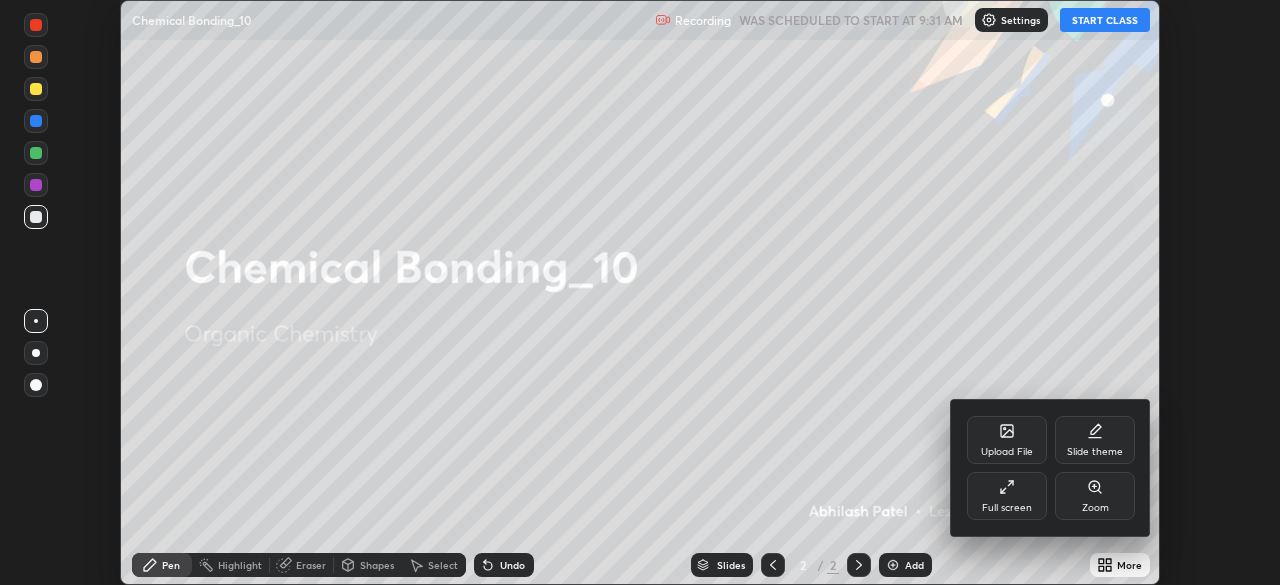 click on "Full screen" at bounding box center (1007, 496) 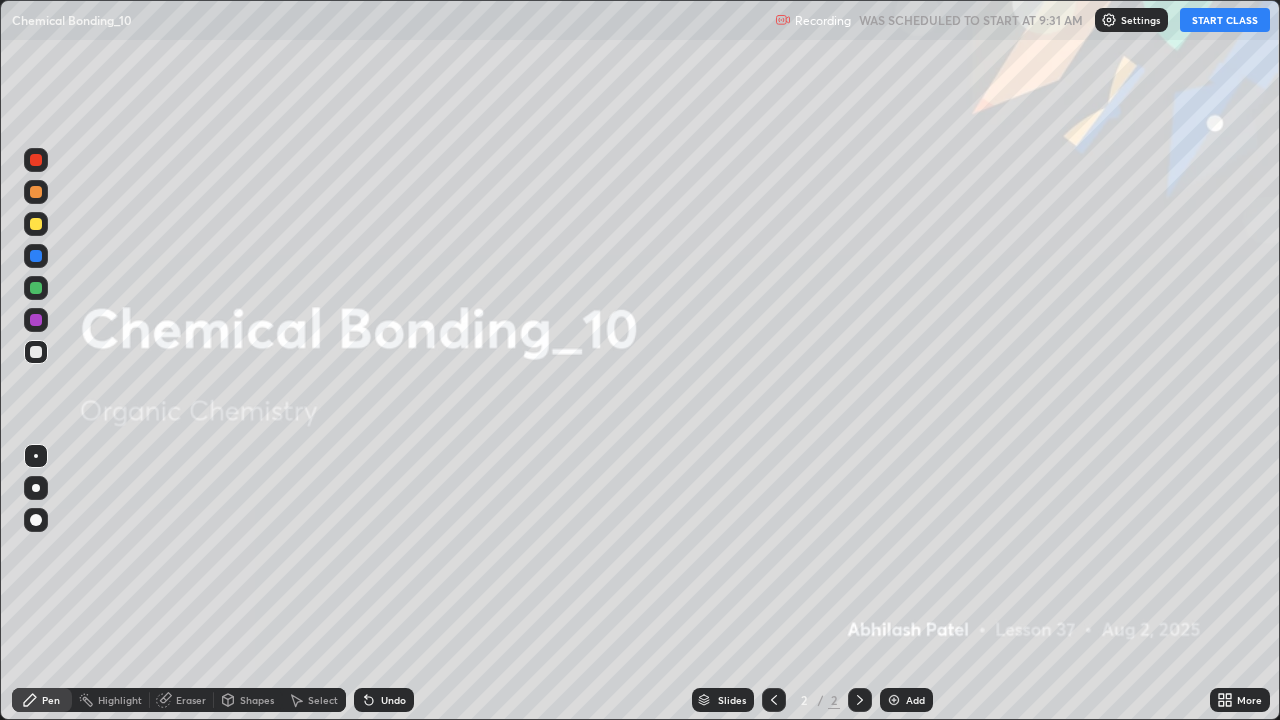 scroll, scrollTop: 99280, scrollLeft: 98720, axis: both 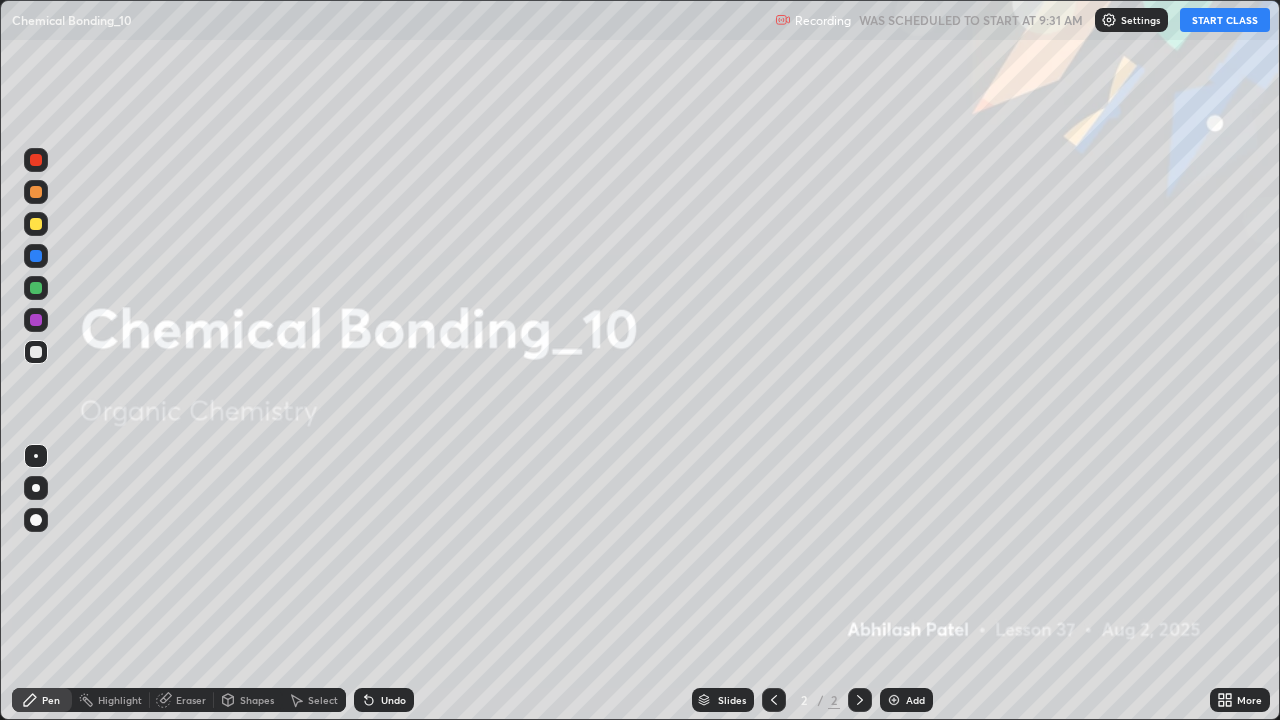 click on "Add" at bounding box center (915, 700) 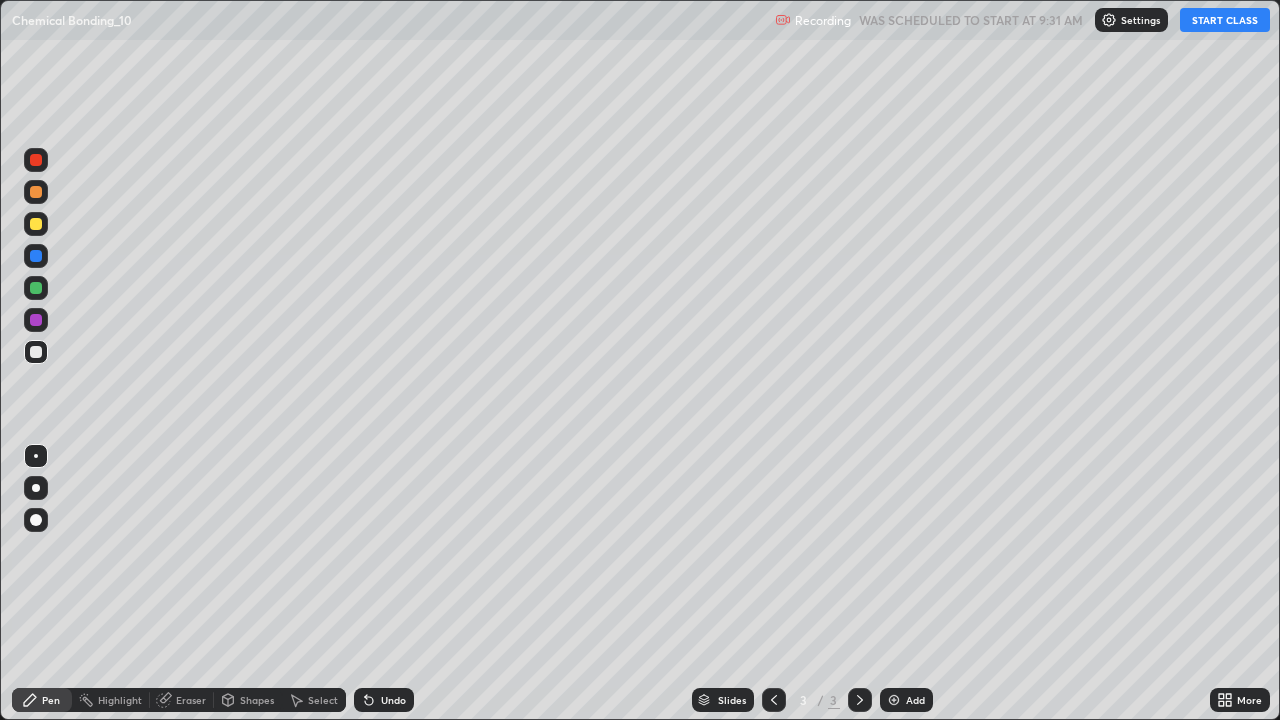 click at bounding box center [36, 488] 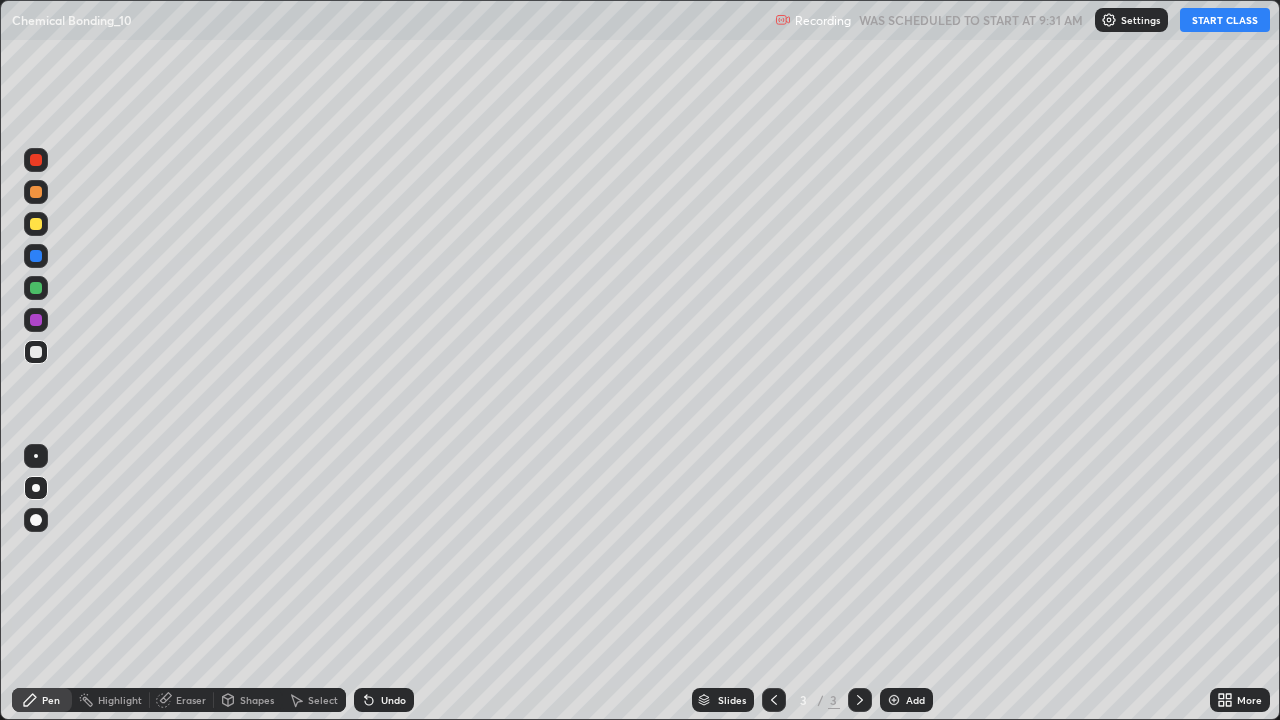 click at bounding box center [36, 224] 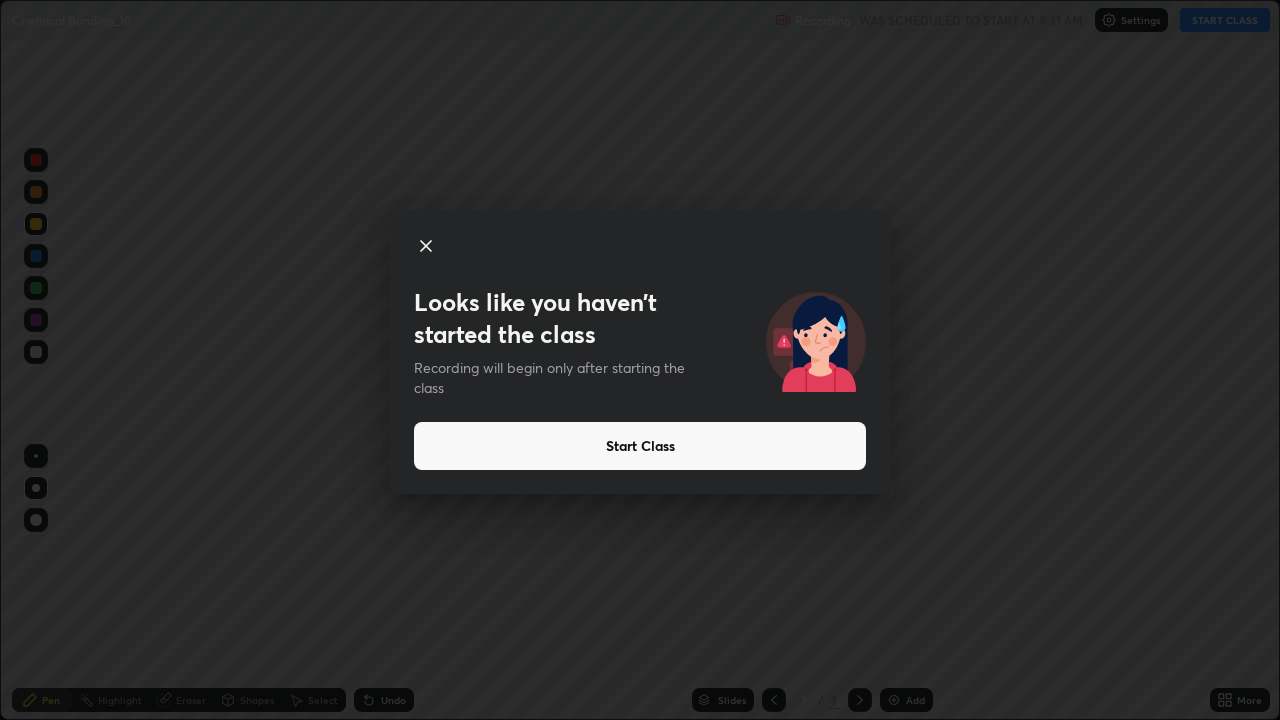 click on "Start Class" at bounding box center (640, 446) 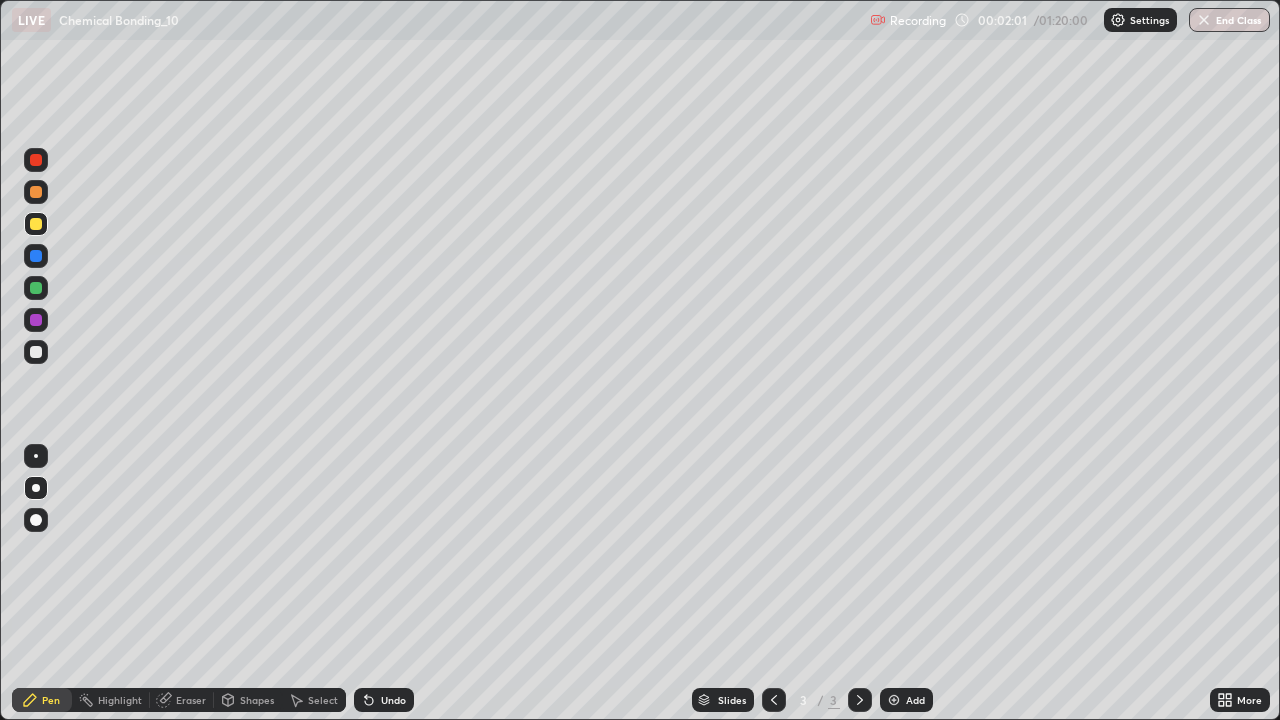 click on "Add" at bounding box center (906, 700) 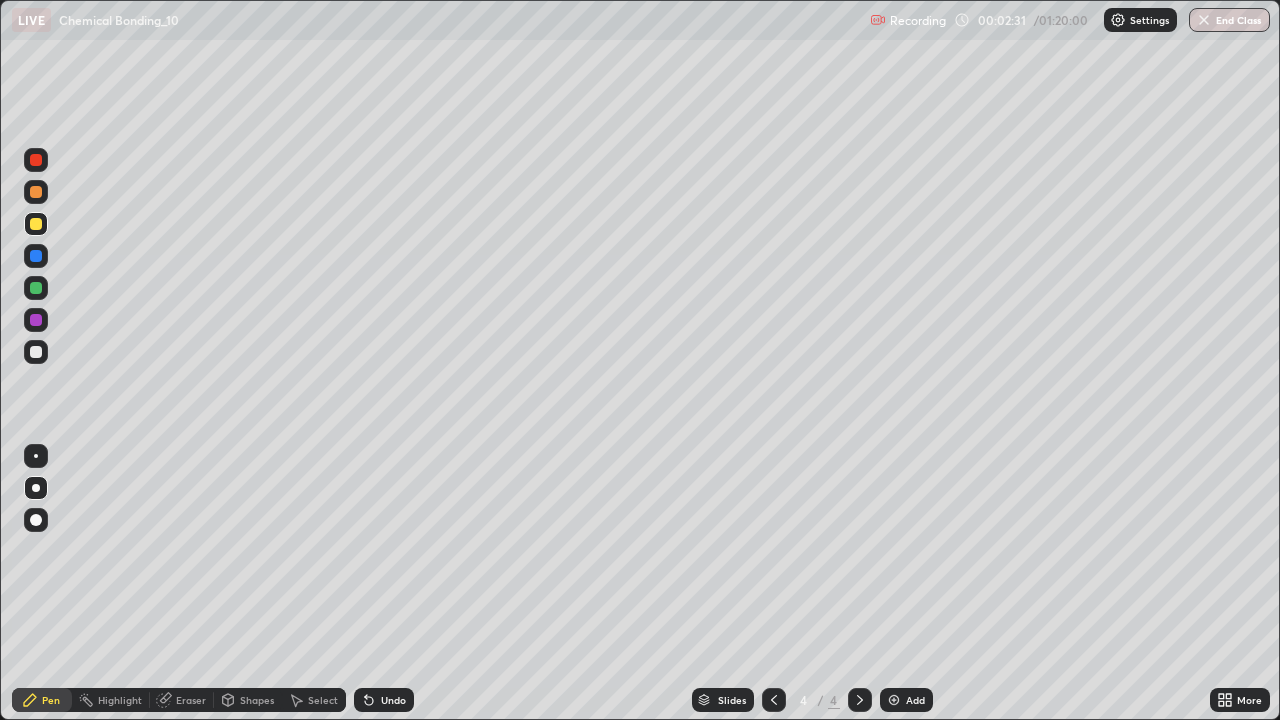 click on "Undo" at bounding box center (384, 700) 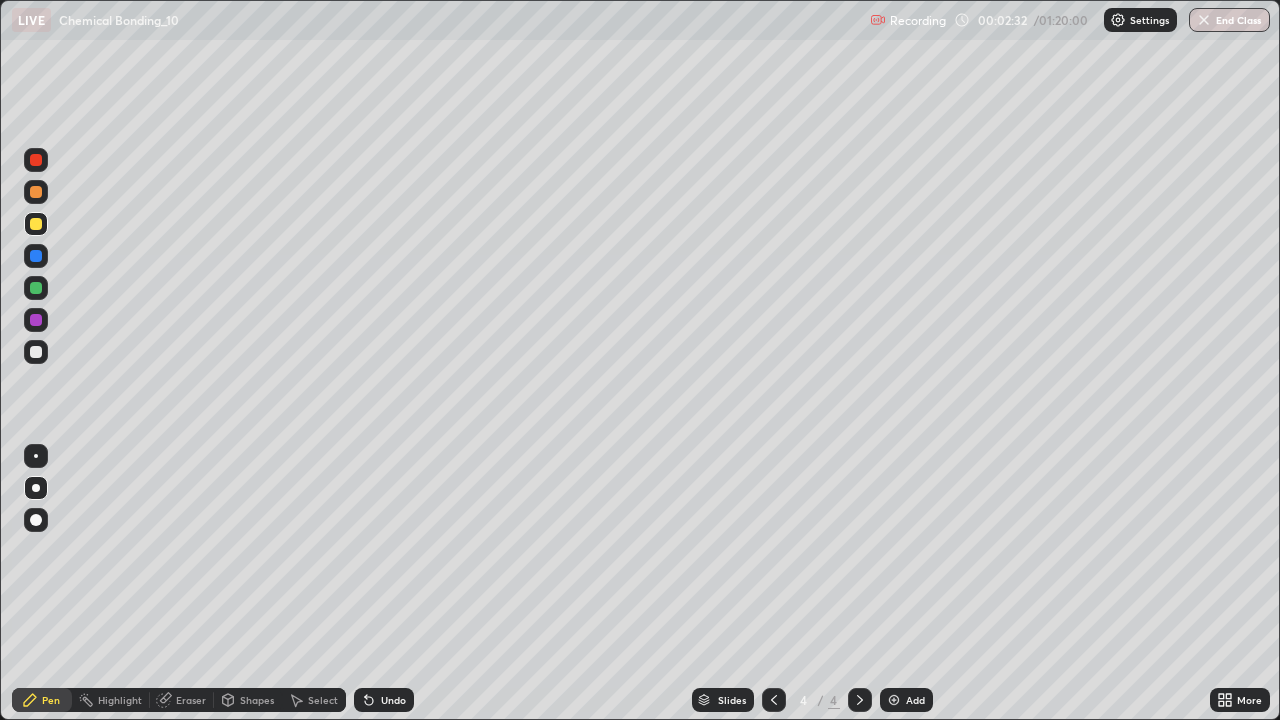 click on "Undo" at bounding box center (393, 700) 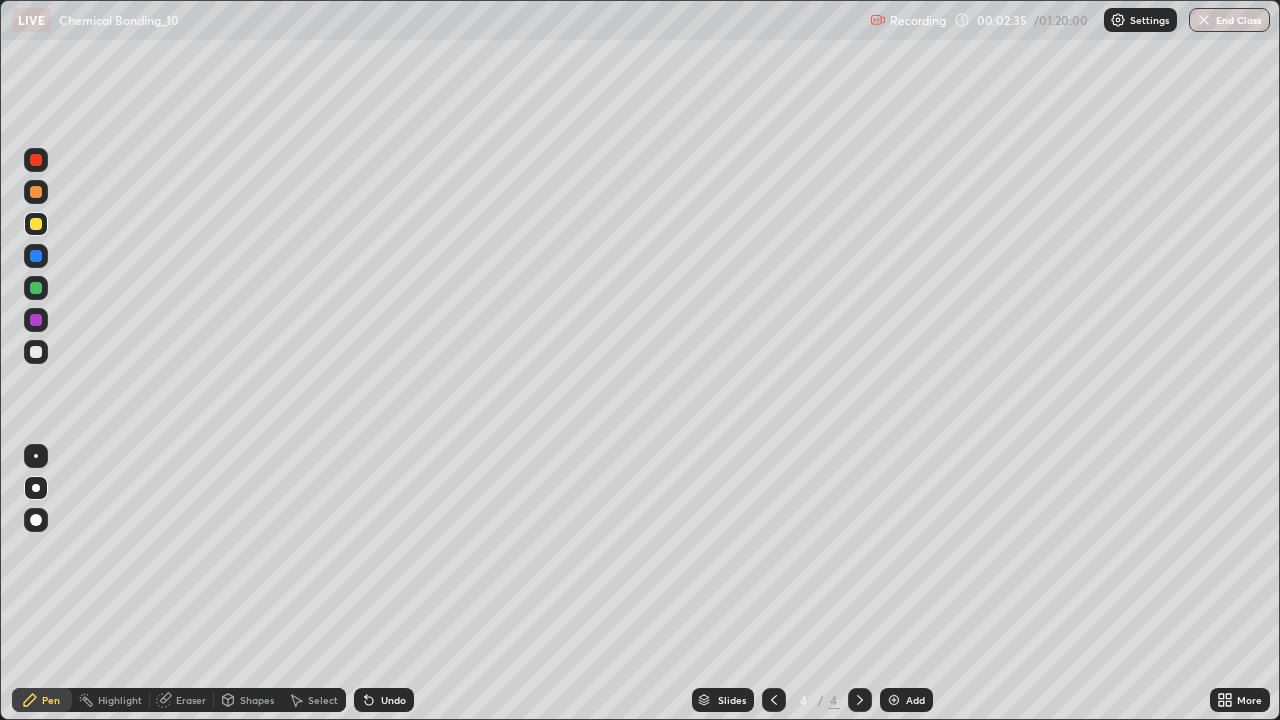 click on "Undo" at bounding box center (393, 700) 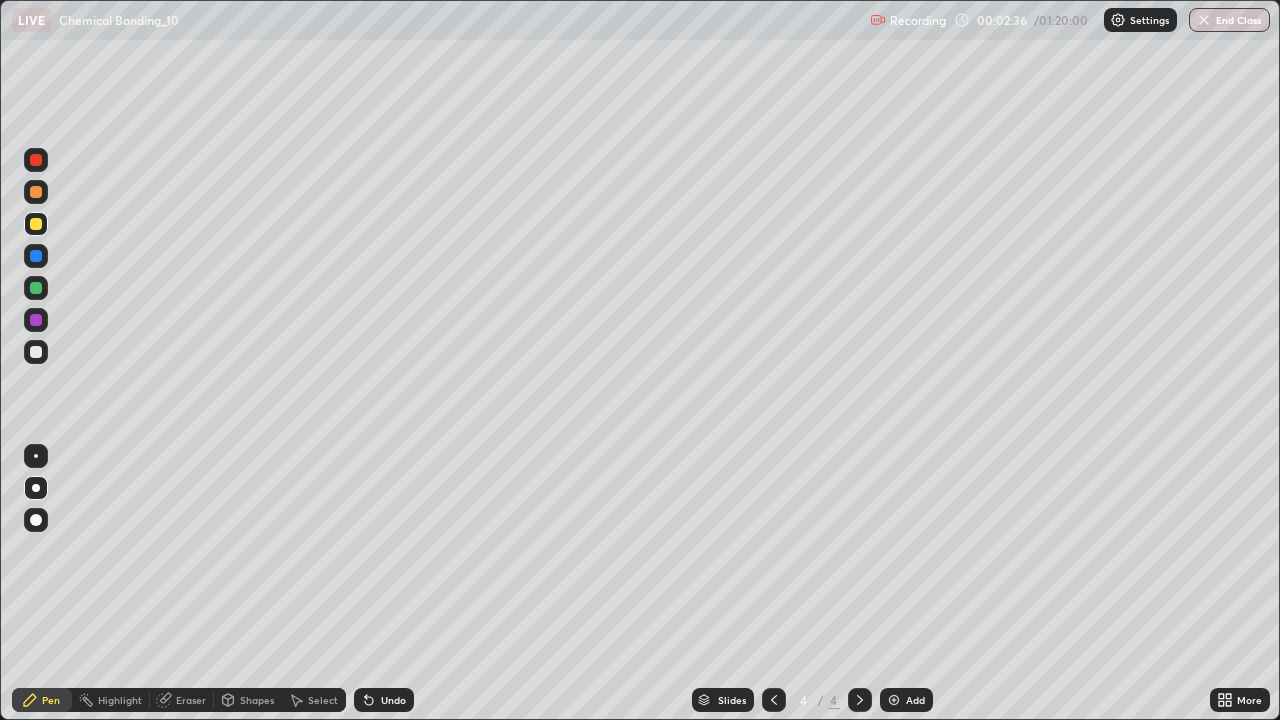 click 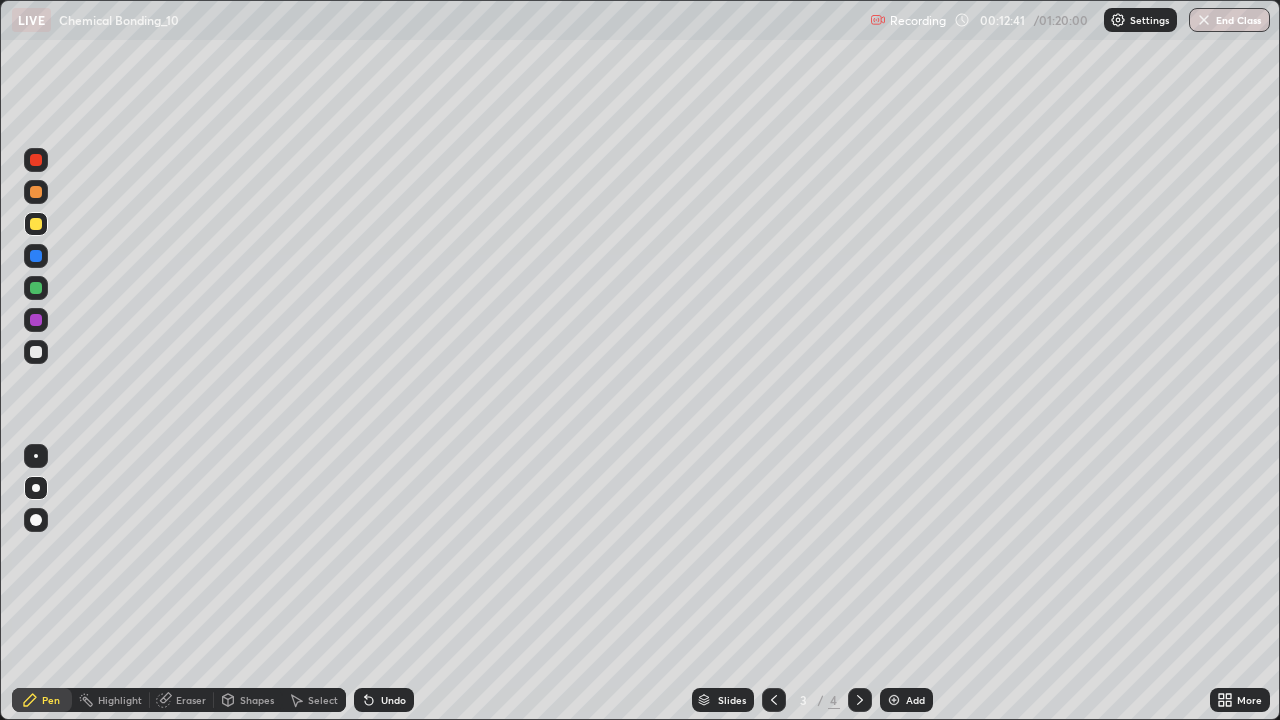 click at bounding box center (894, 700) 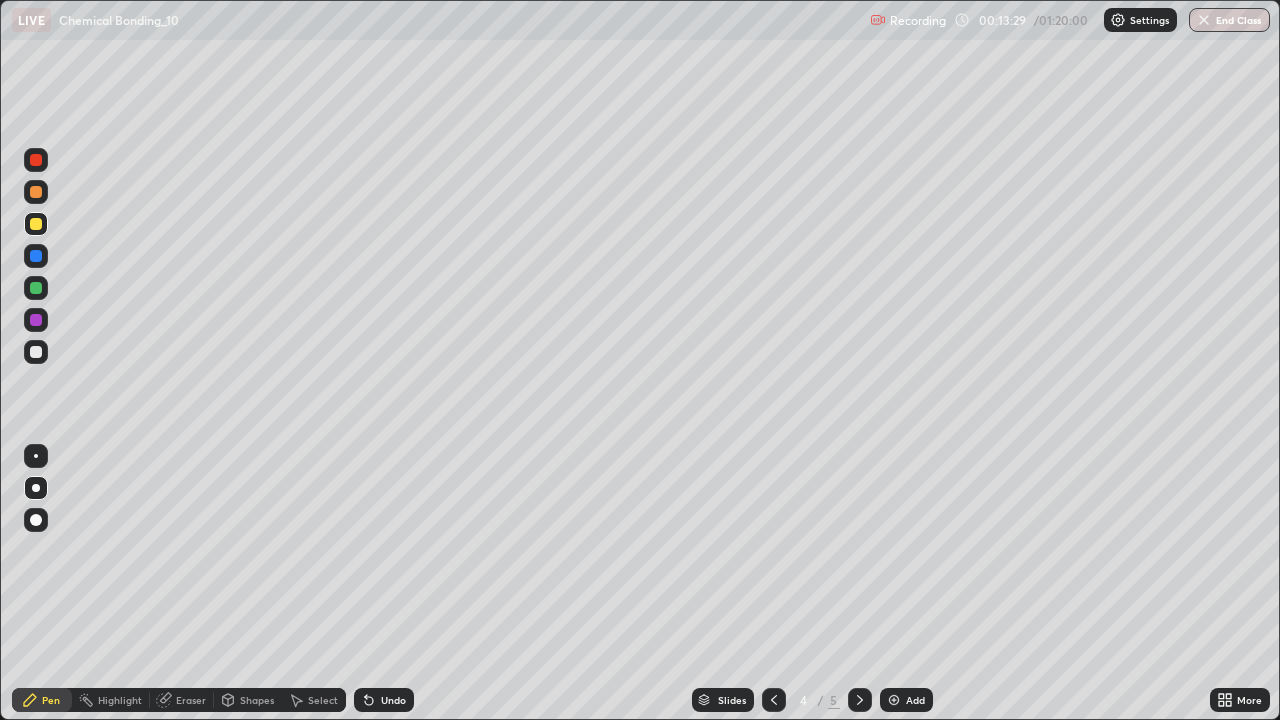click at bounding box center (36, 320) 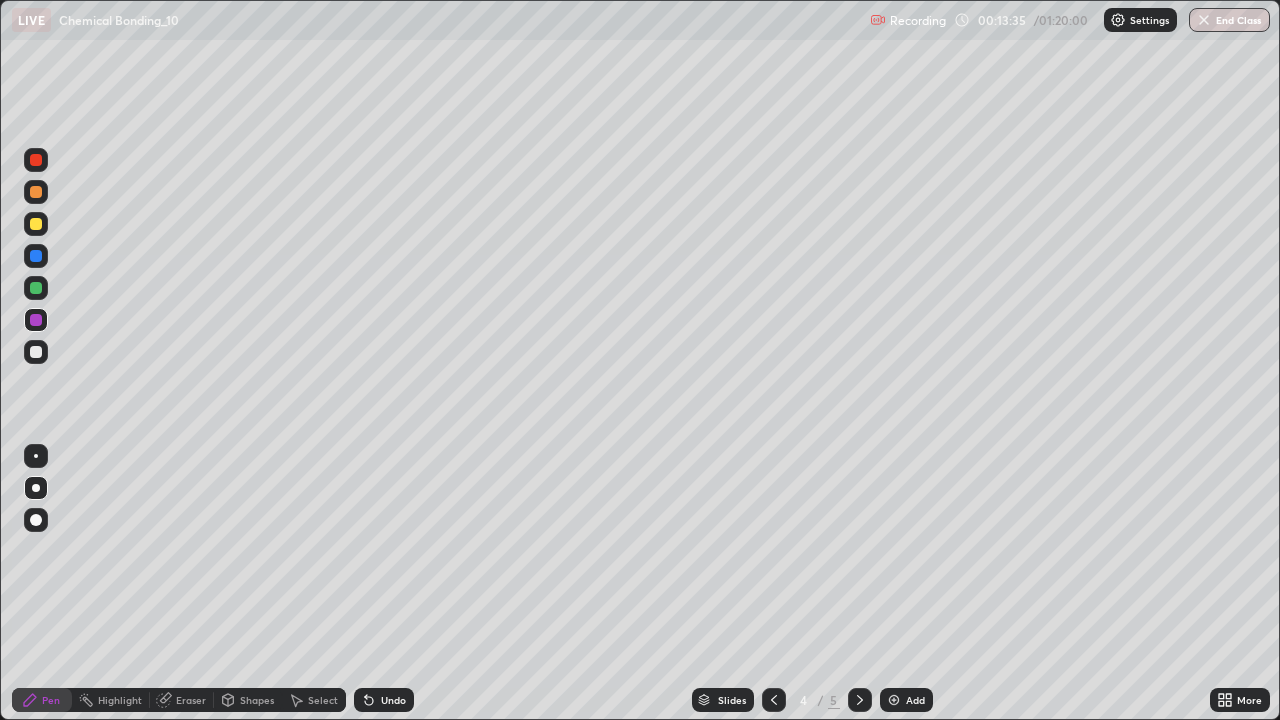 click on "Undo" at bounding box center [384, 700] 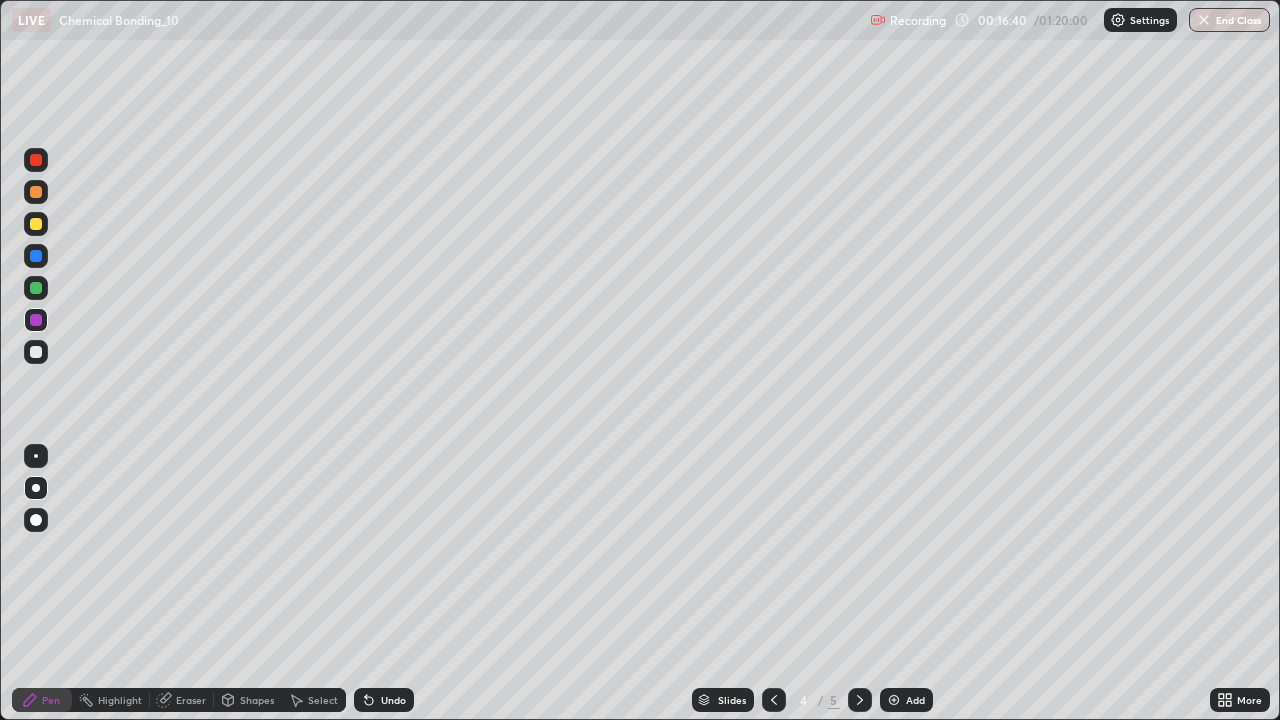 click on "Add" at bounding box center [915, 700] 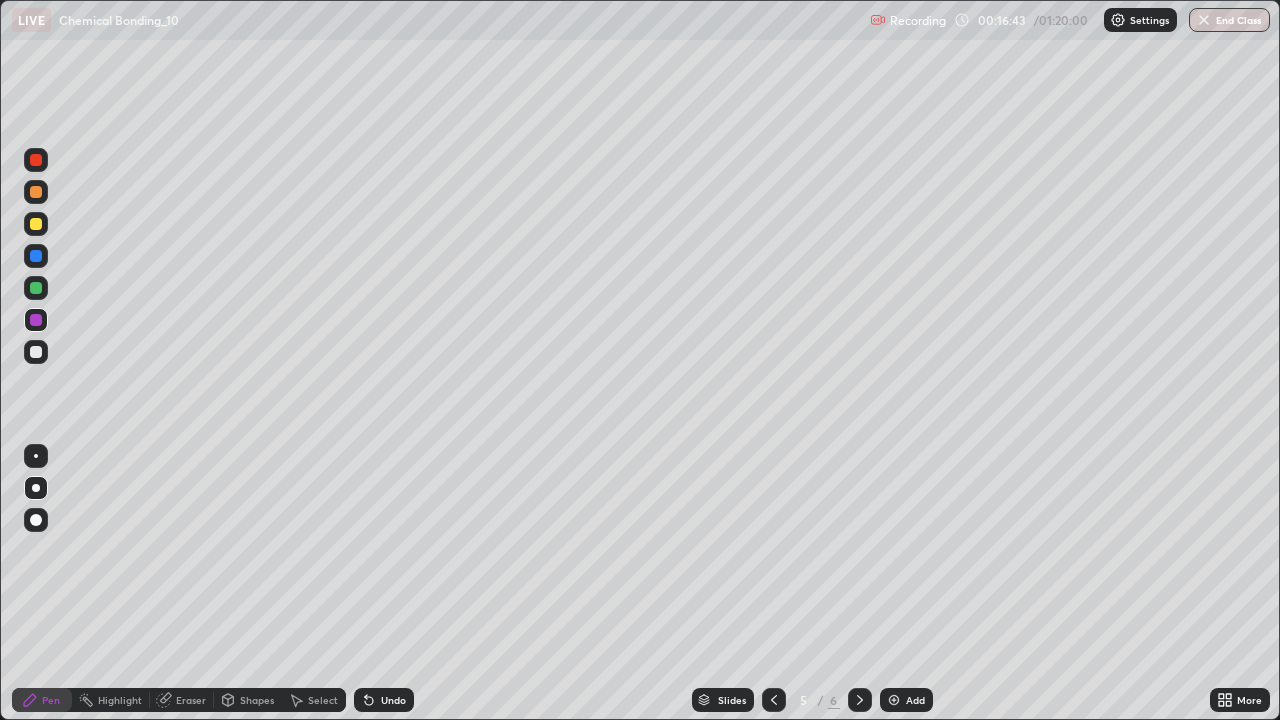 click on "Undo" at bounding box center (393, 700) 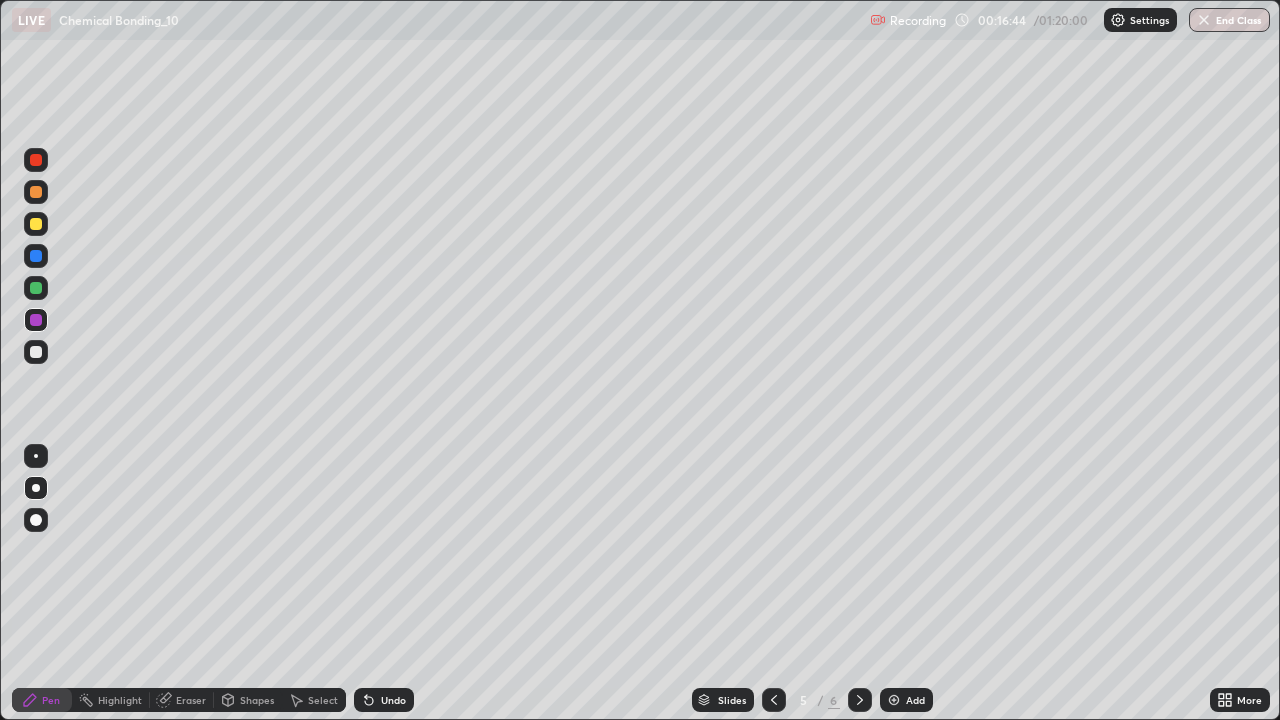 click on "Undo" at bounding box center (393, 700) 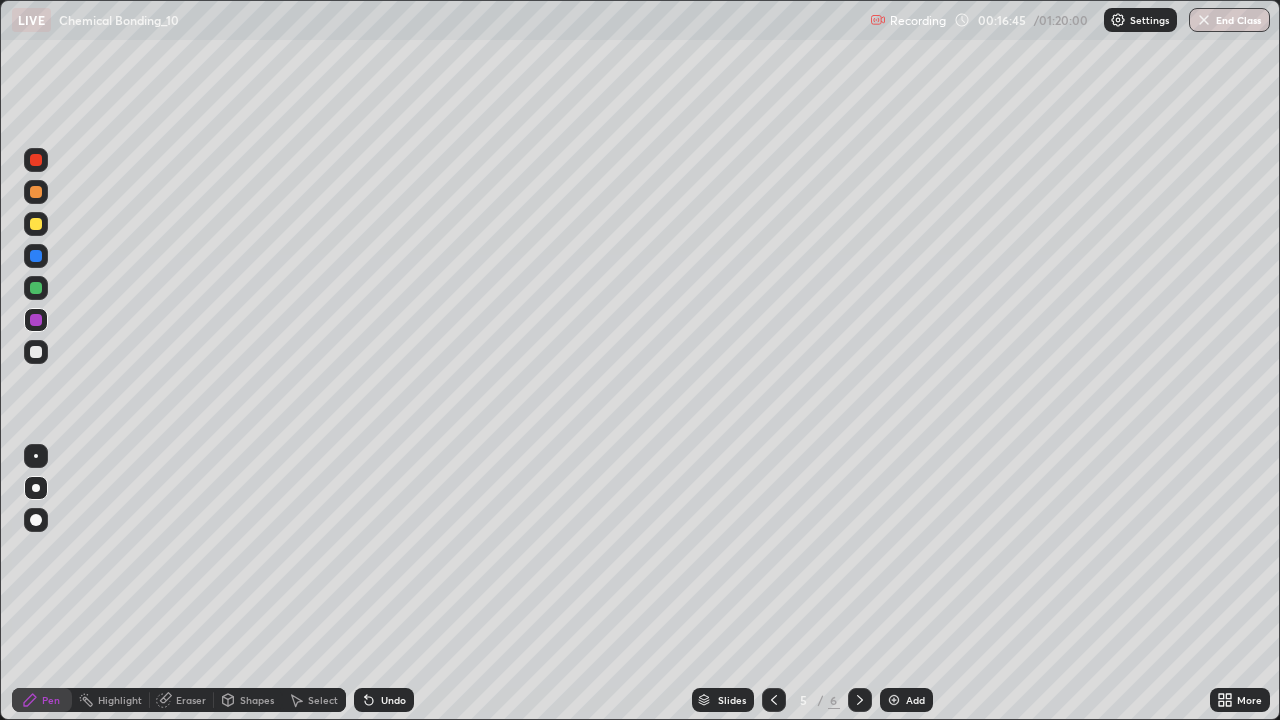 click at bounding box center (36, 224) 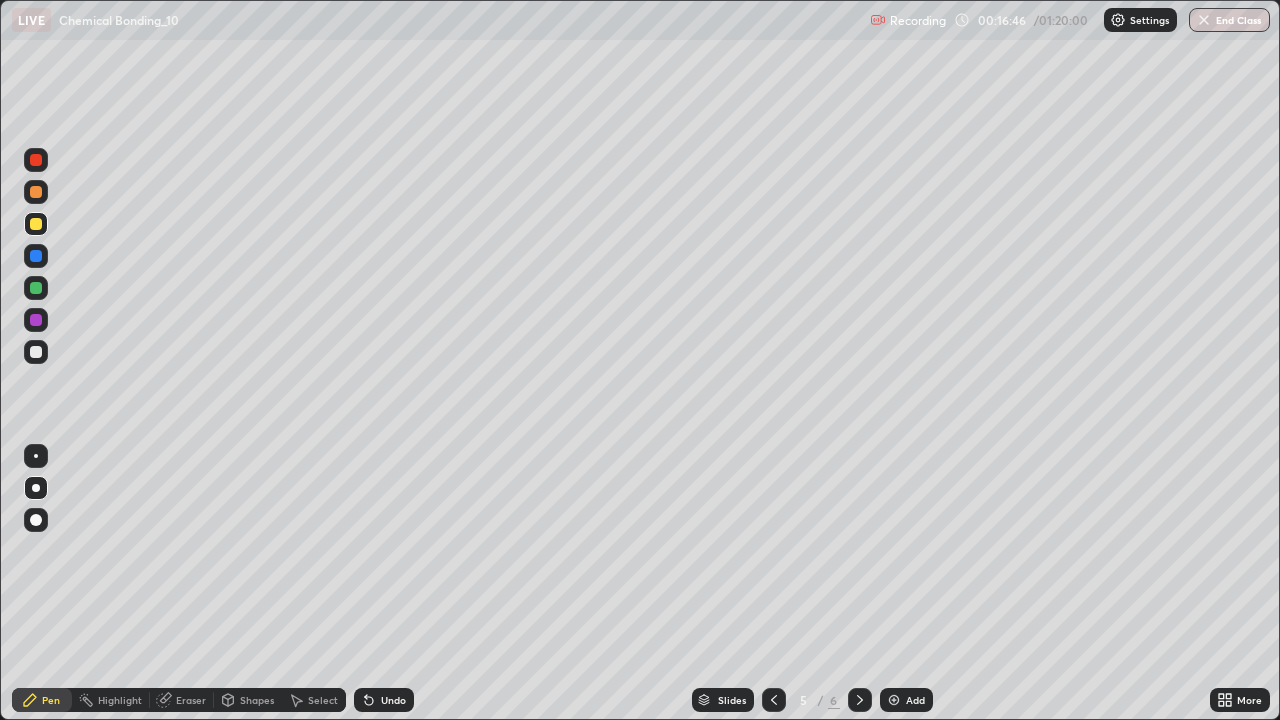 click at bounding box center [36, 352] 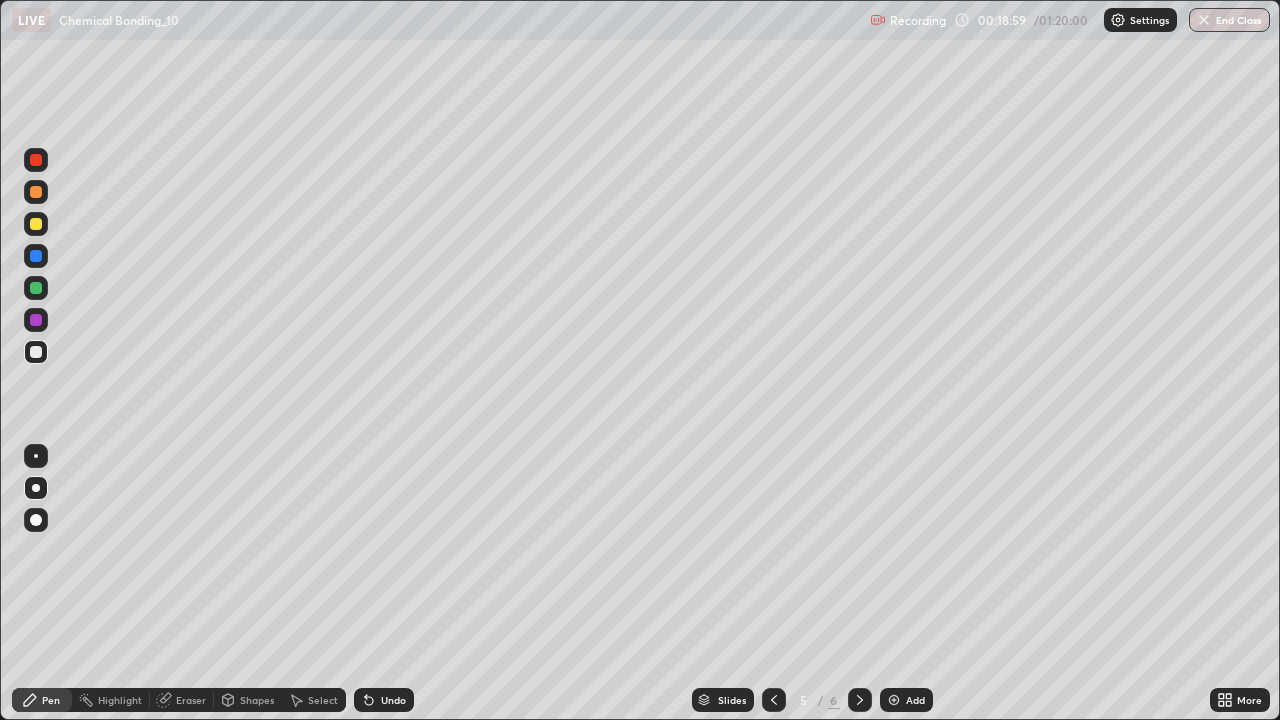 click on "Undo" at bounding box center [393, 700] 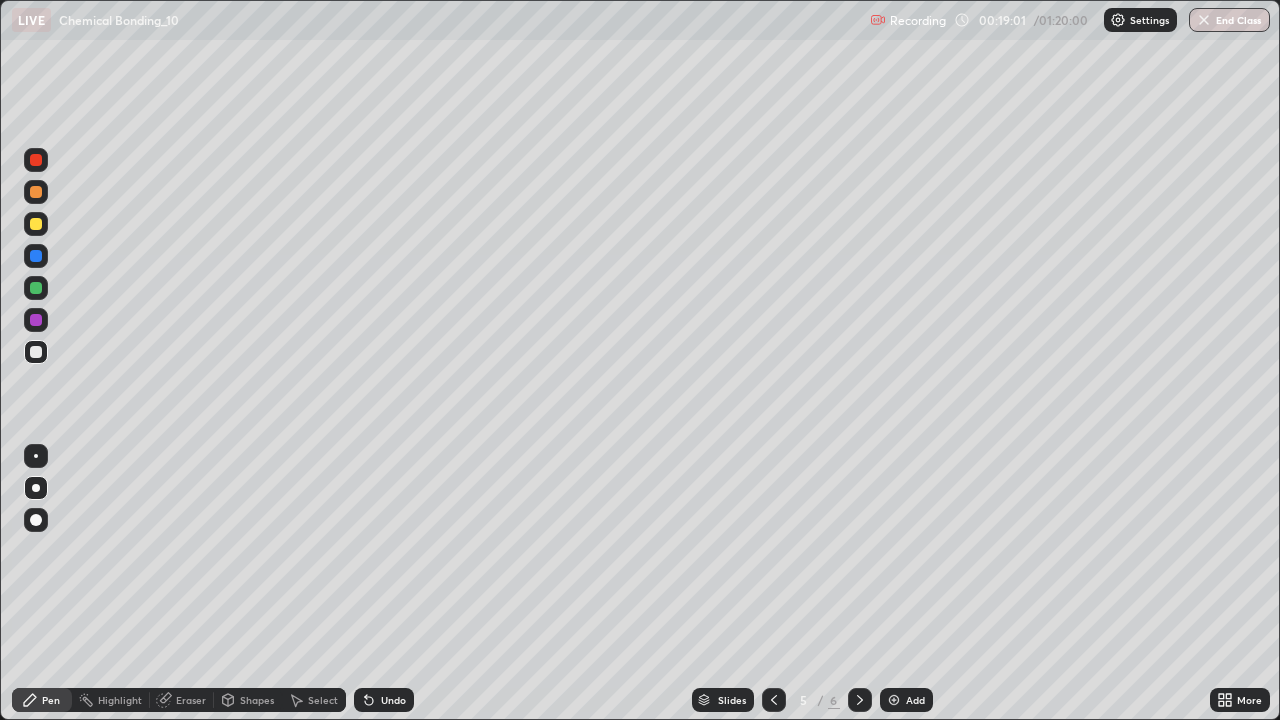 click on "Undo" at bounding box center (393, 700) 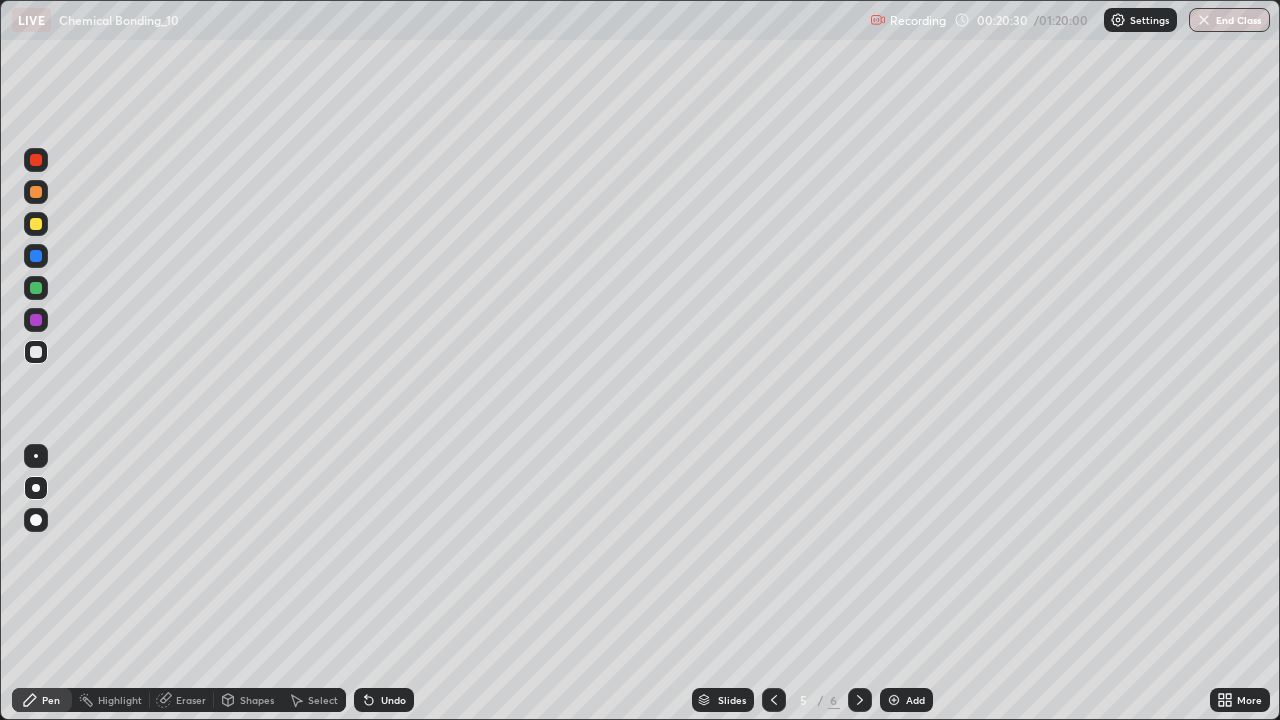 click on "Eraser" at bounding box center [191, 700] 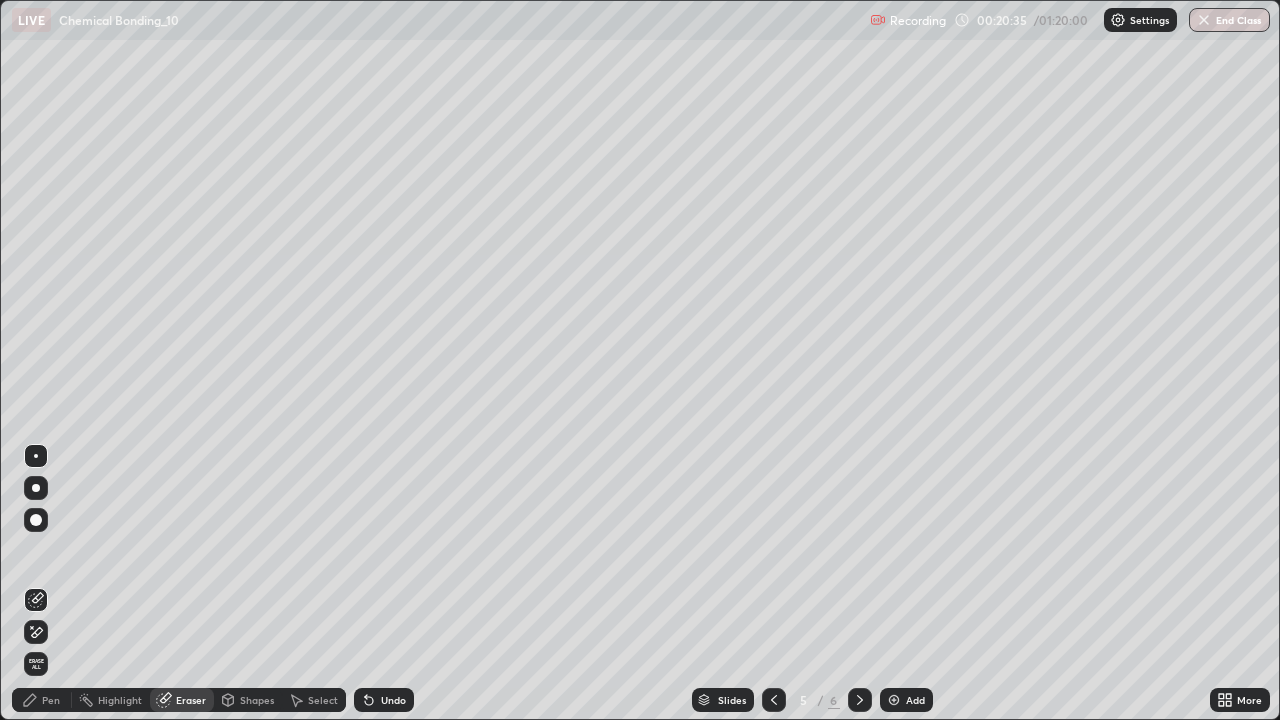 click on "Pen" at bounding box center [42, 700] 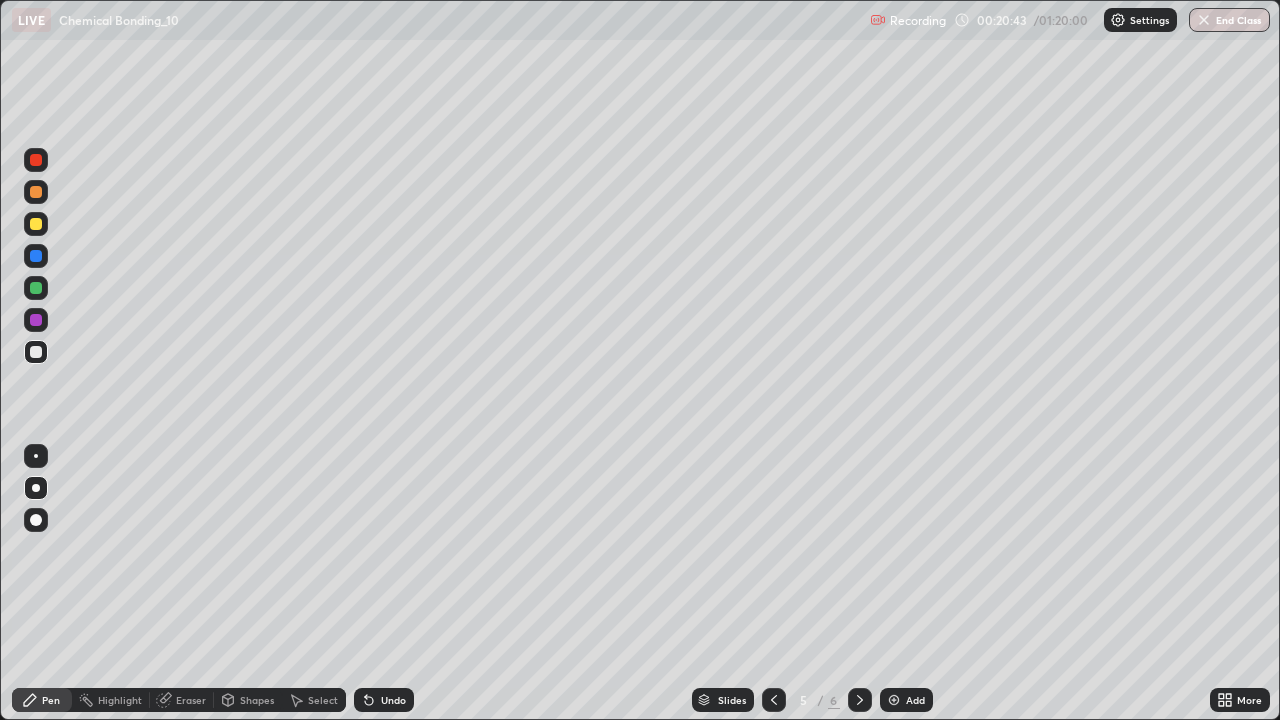 click at bounding box center (36, 256) 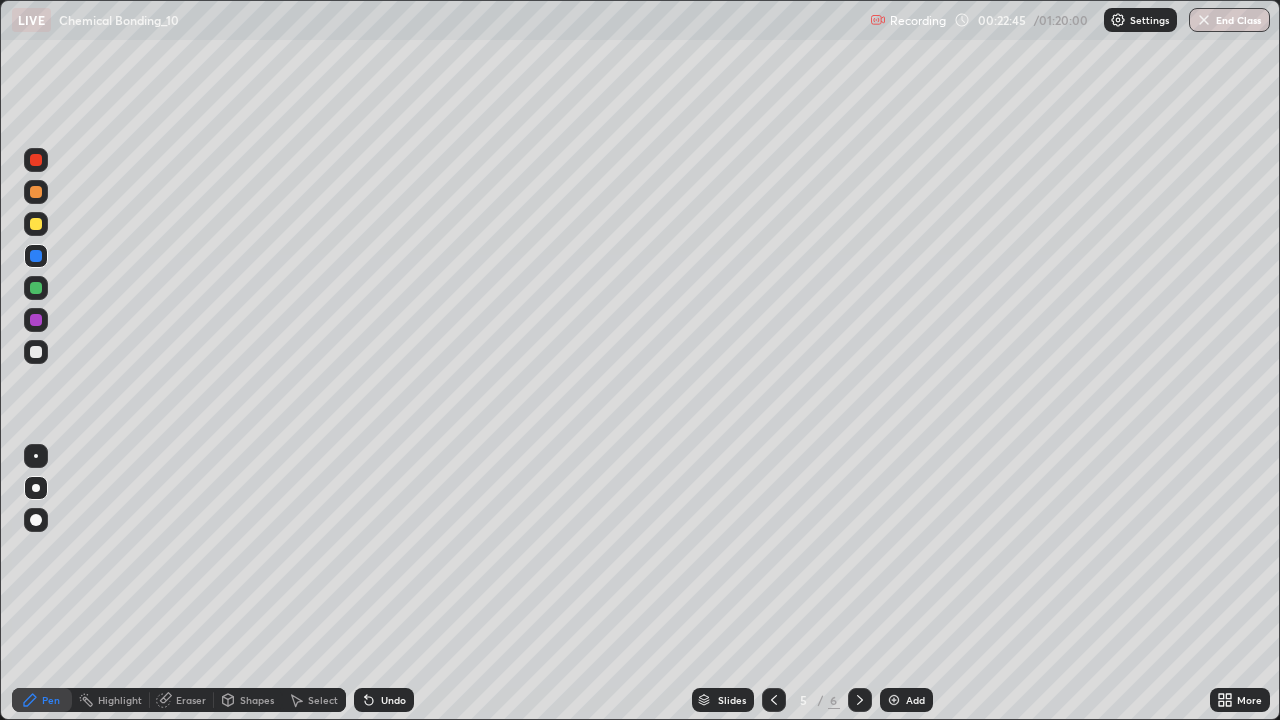 click at bounding box center (894, 700) 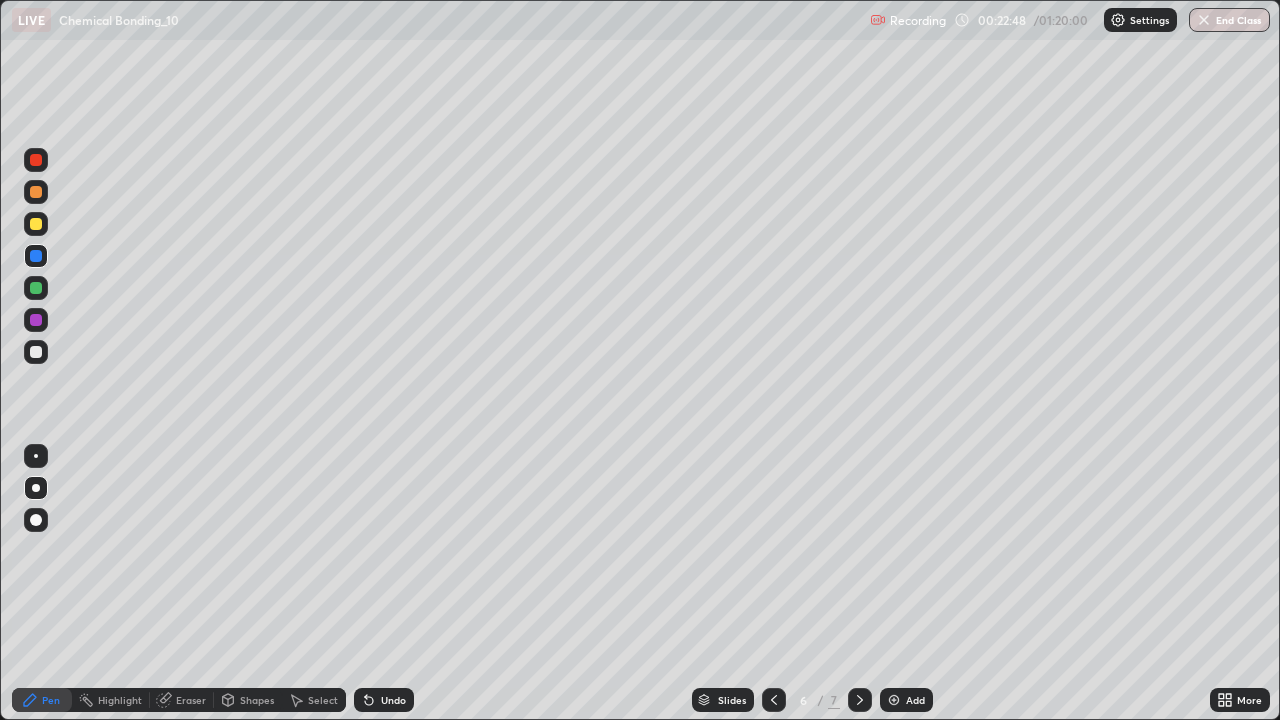 click at bounding box center [36, 352] 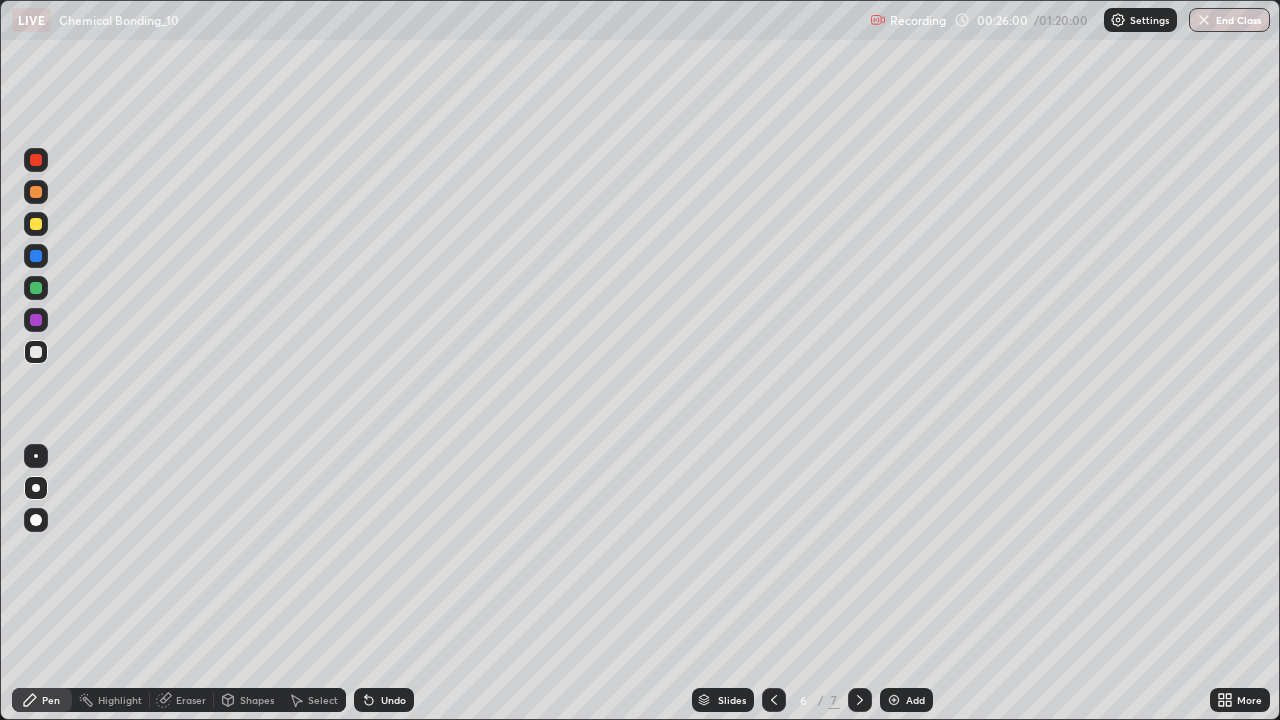 click on "Slides 6 / 7 Add" at bounding box center (812, 700) 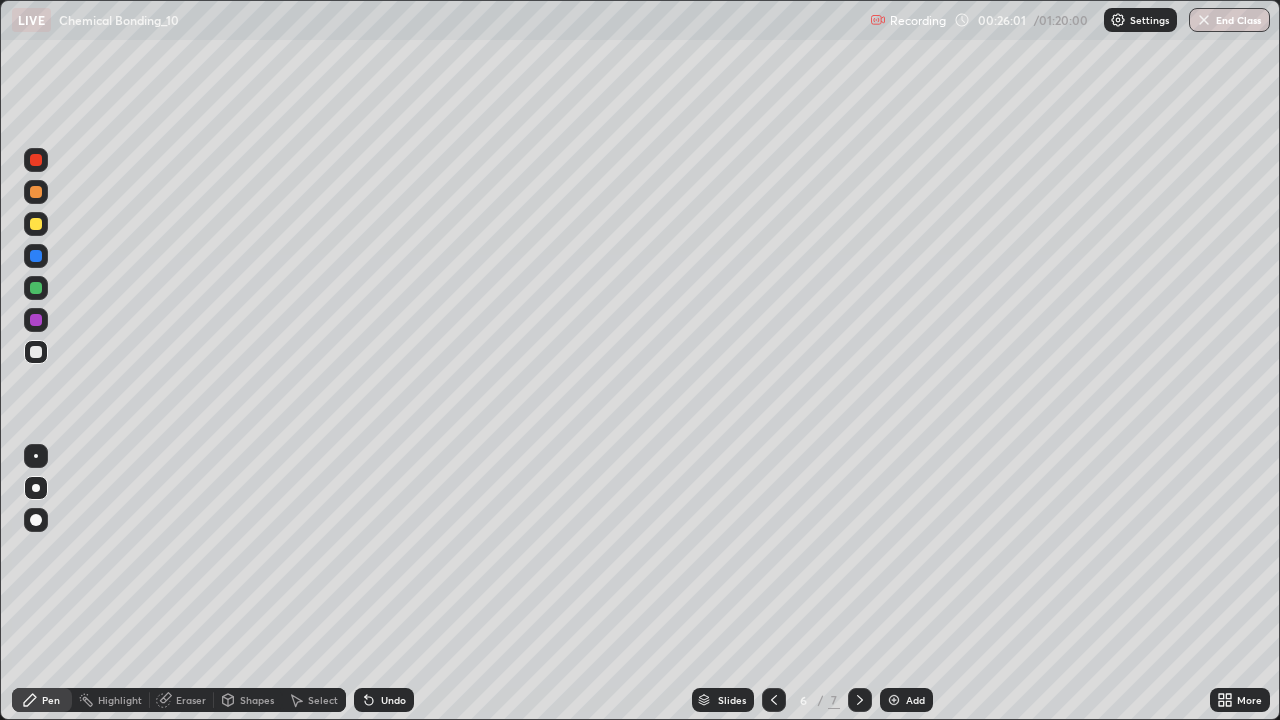 click on "Undo" at bounding box center (384, 700) 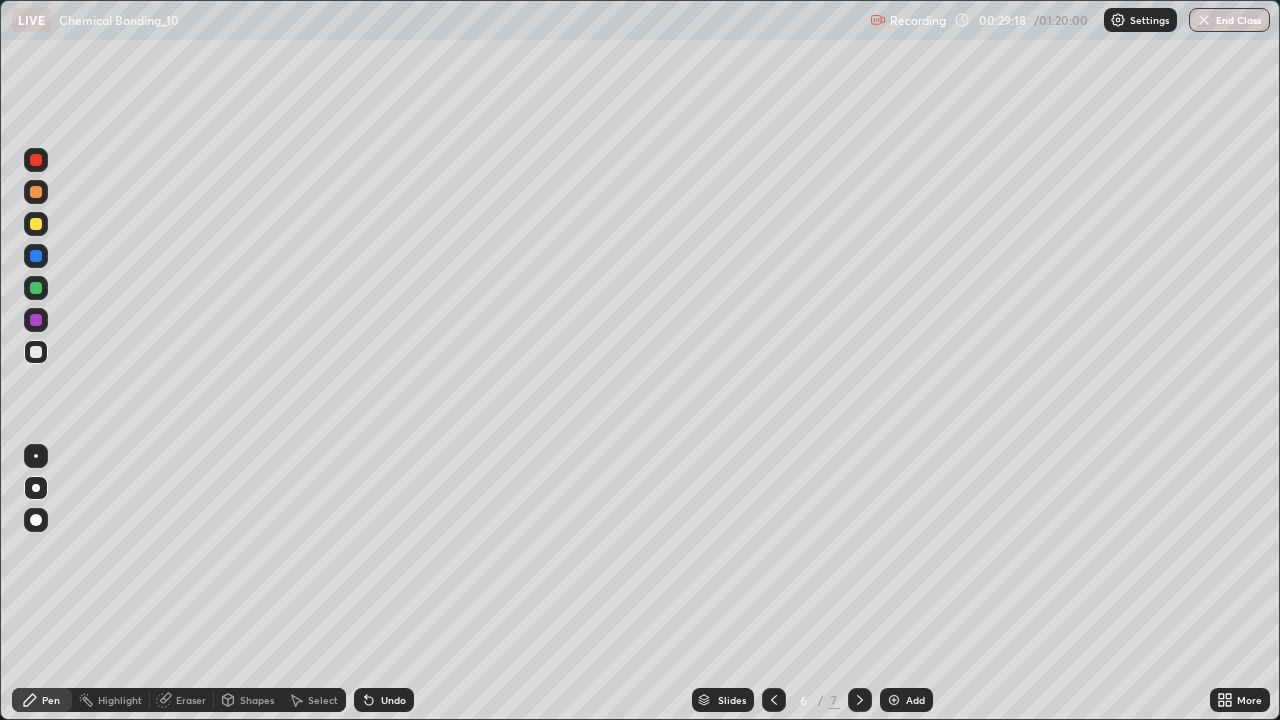 click 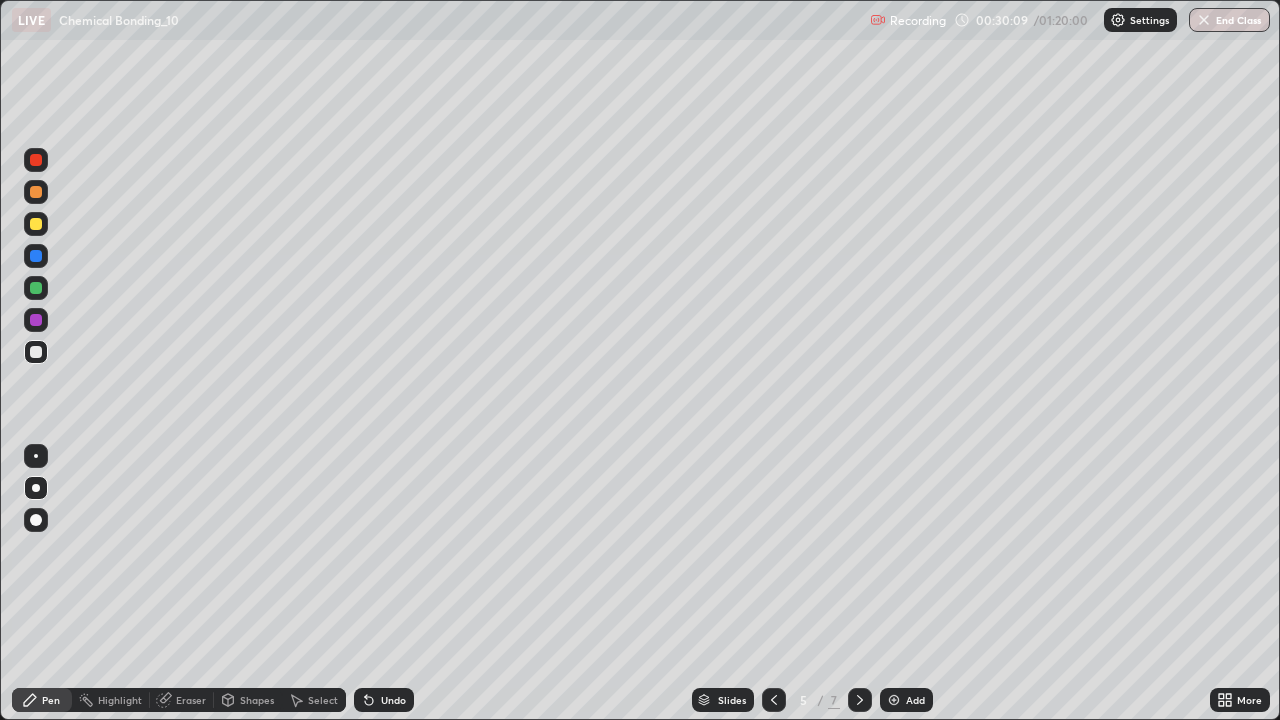 click 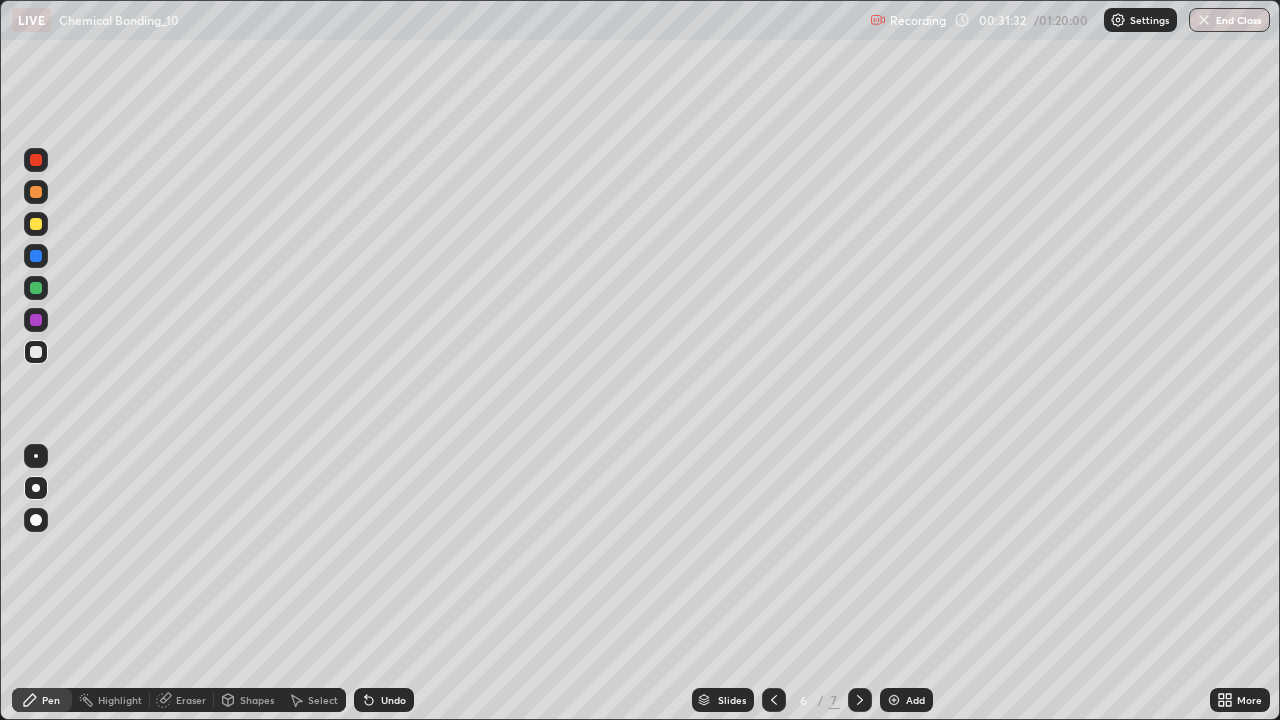 click on "Select" at bounding box center (323, 700) 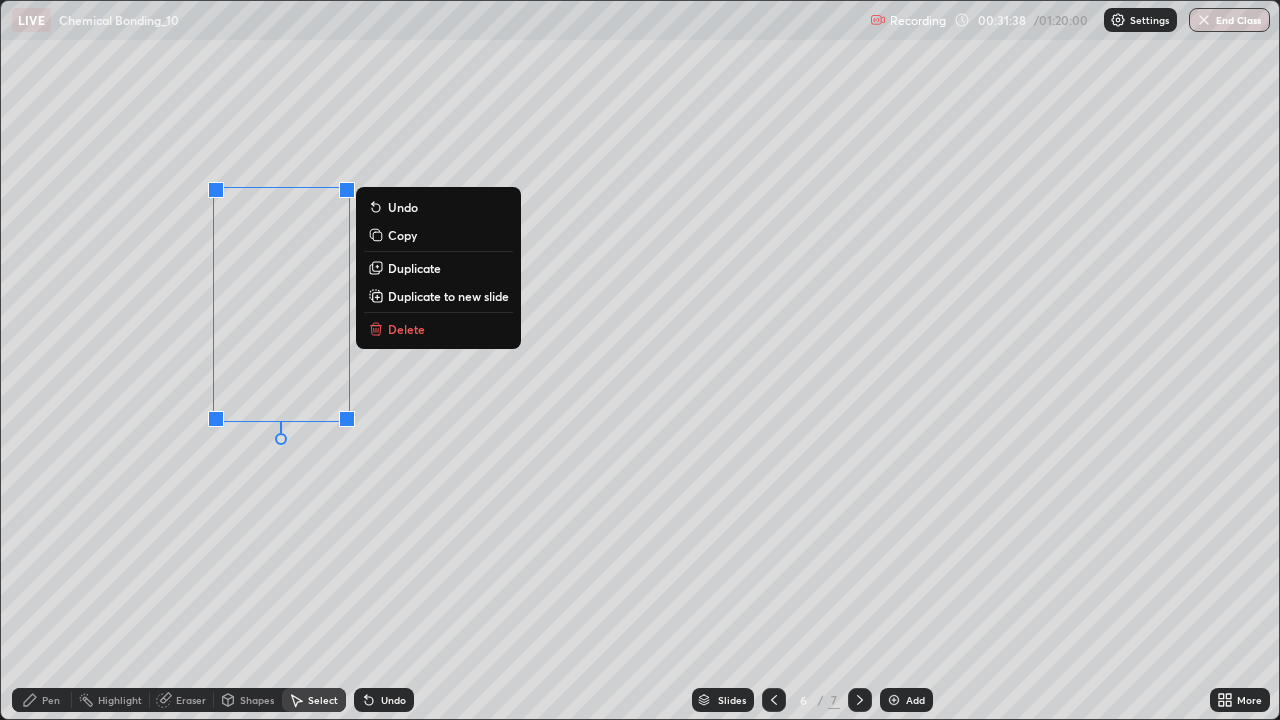 click on "0 ° Undo Copy Duplicate Duplicate to new slide Delete" at bounding box center (640, 360) 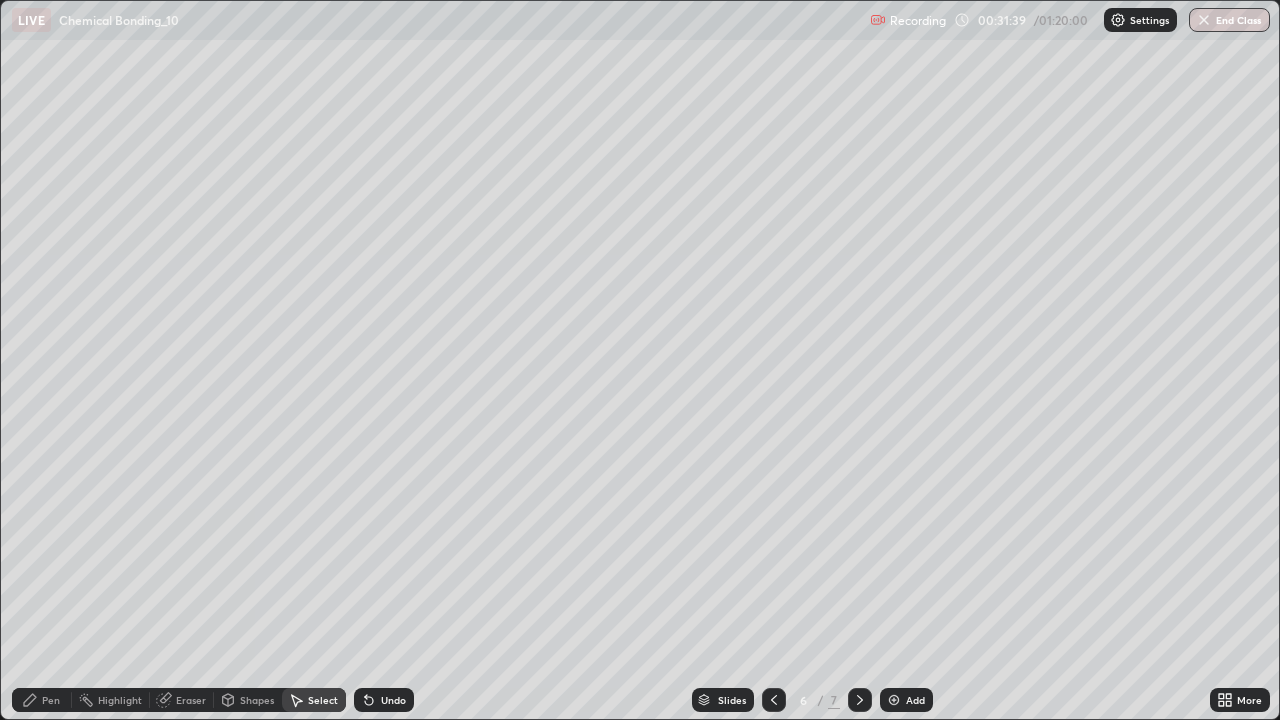 click on "Pen" at bounding box center [42, 700] 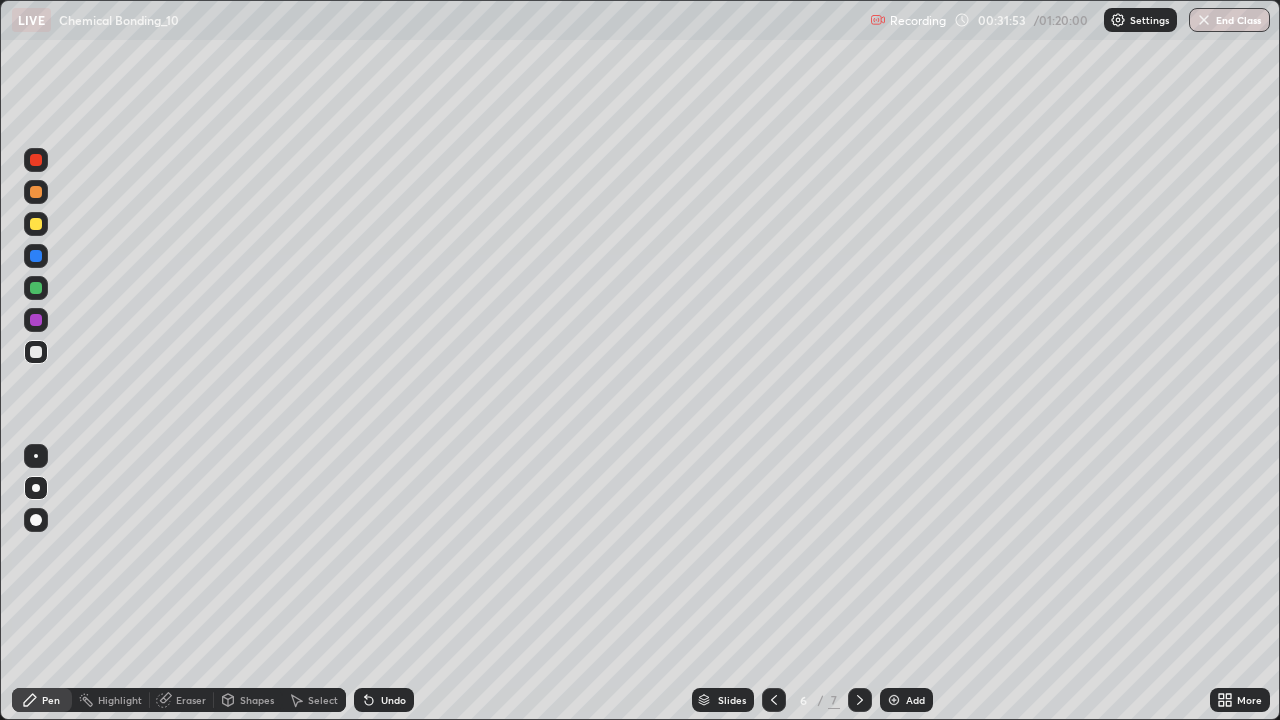 click at bounding box center [36, 352] 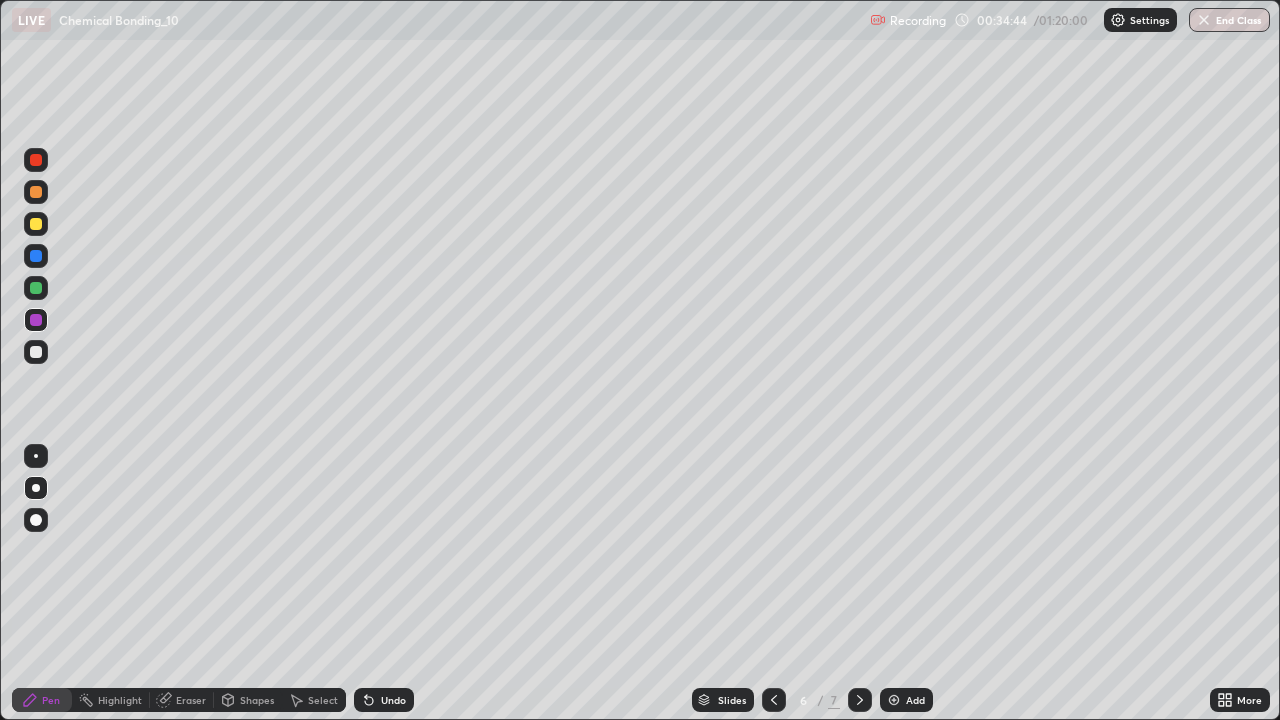 click at bounding box center [894, 700] 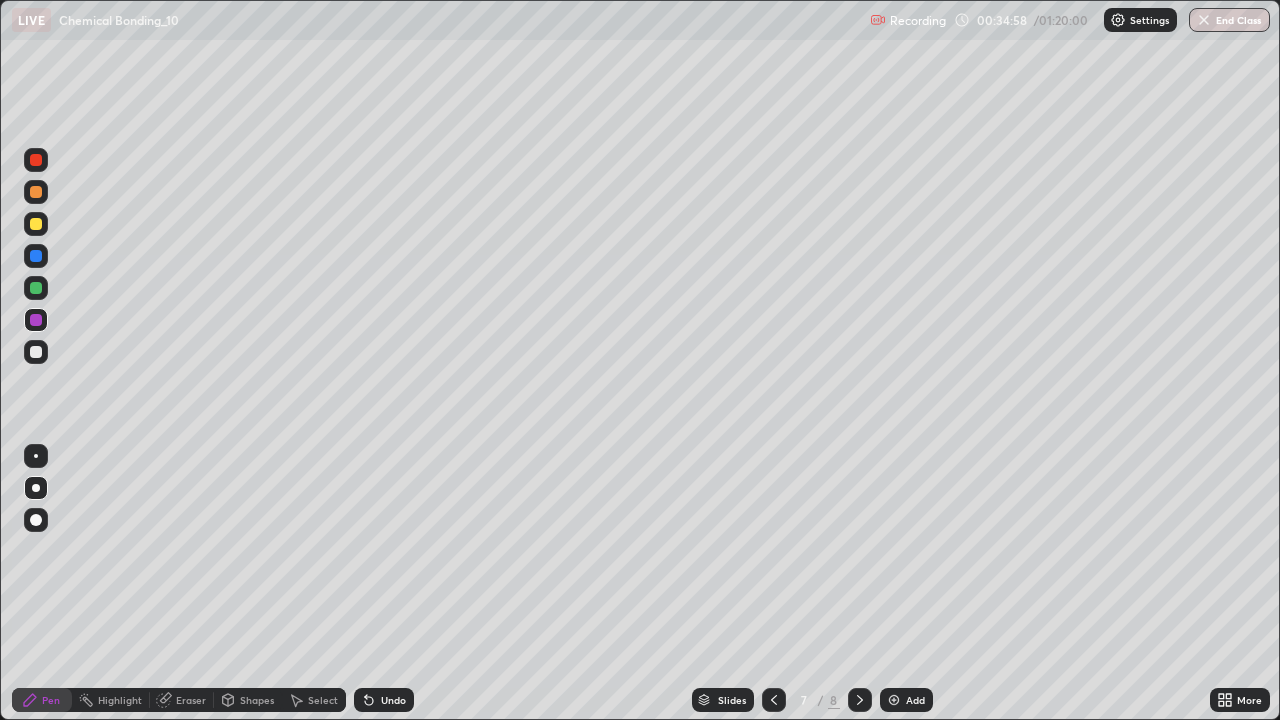 click at bounding box center [36, 488] 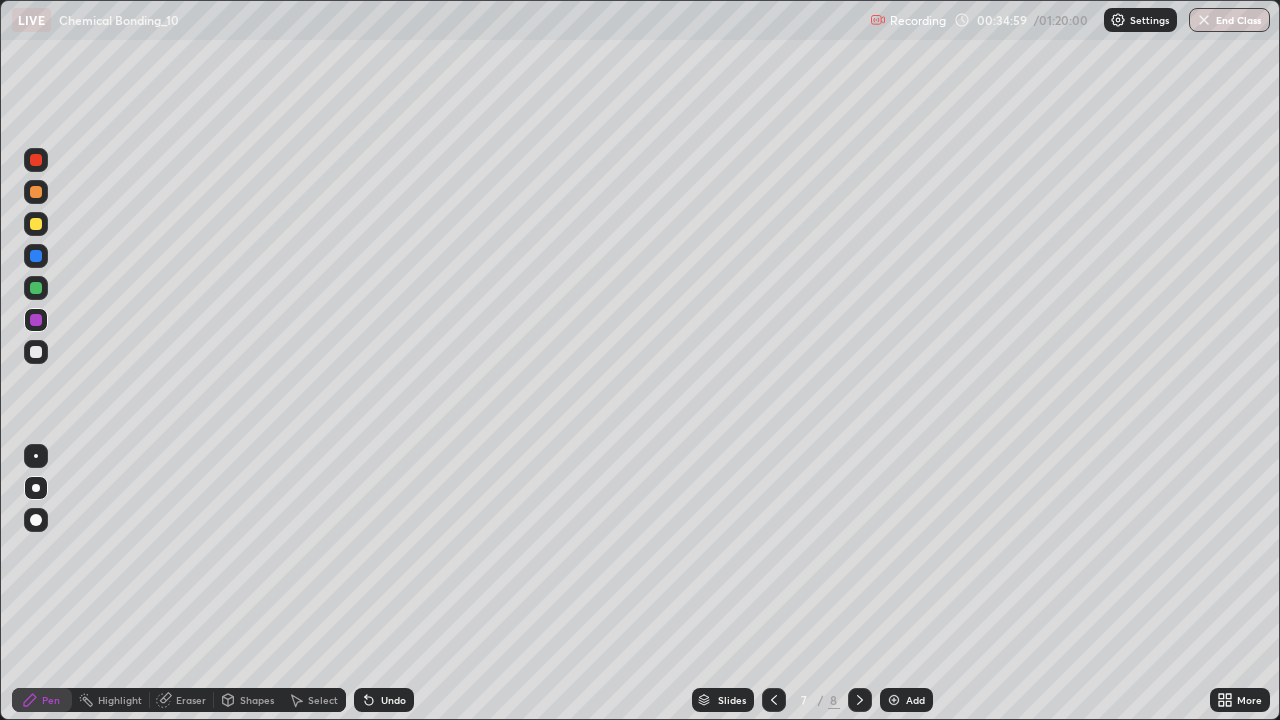 click at bounding box center (36, 352) 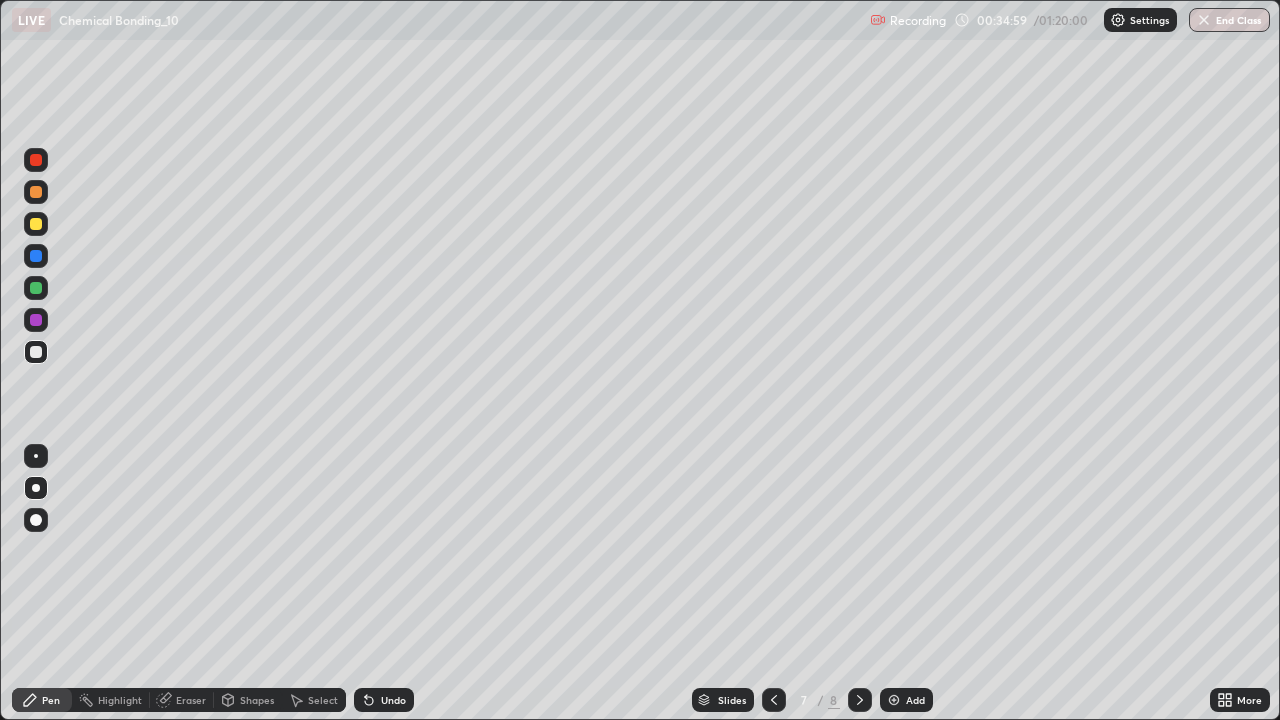 click at bounding box center (36, 488) 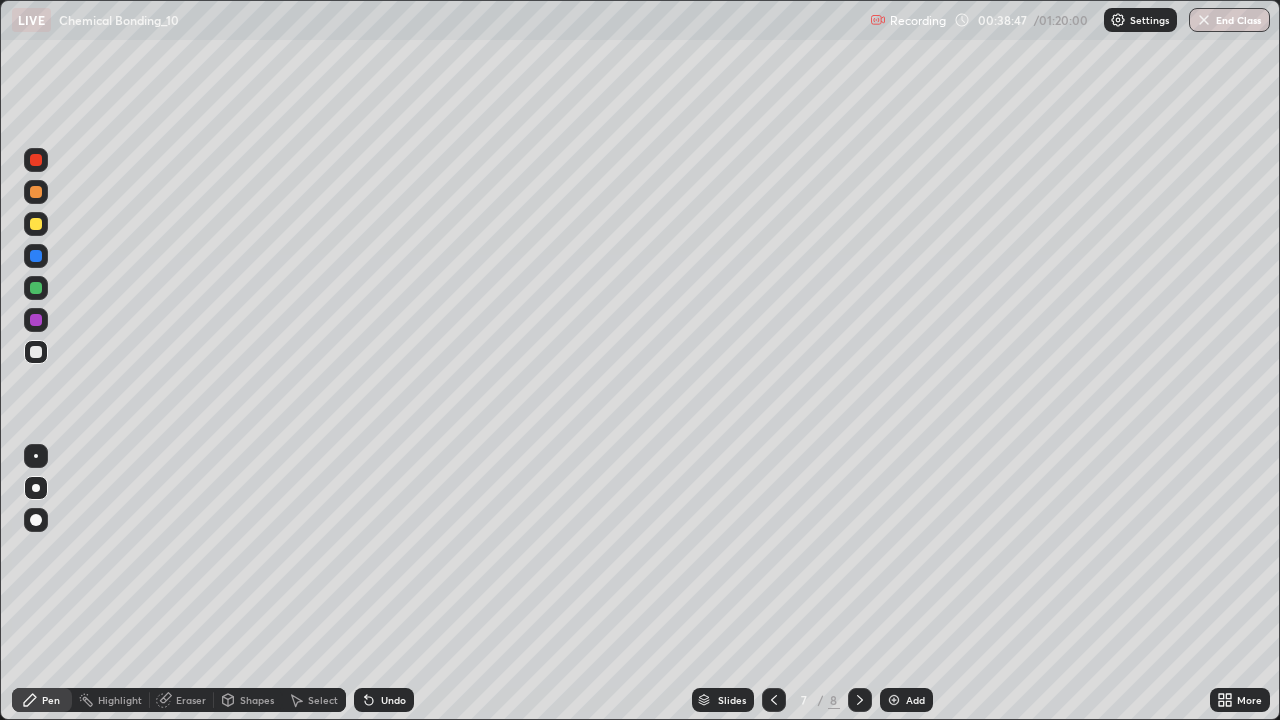 click on "Shapes" at bounding box center (257, 700) 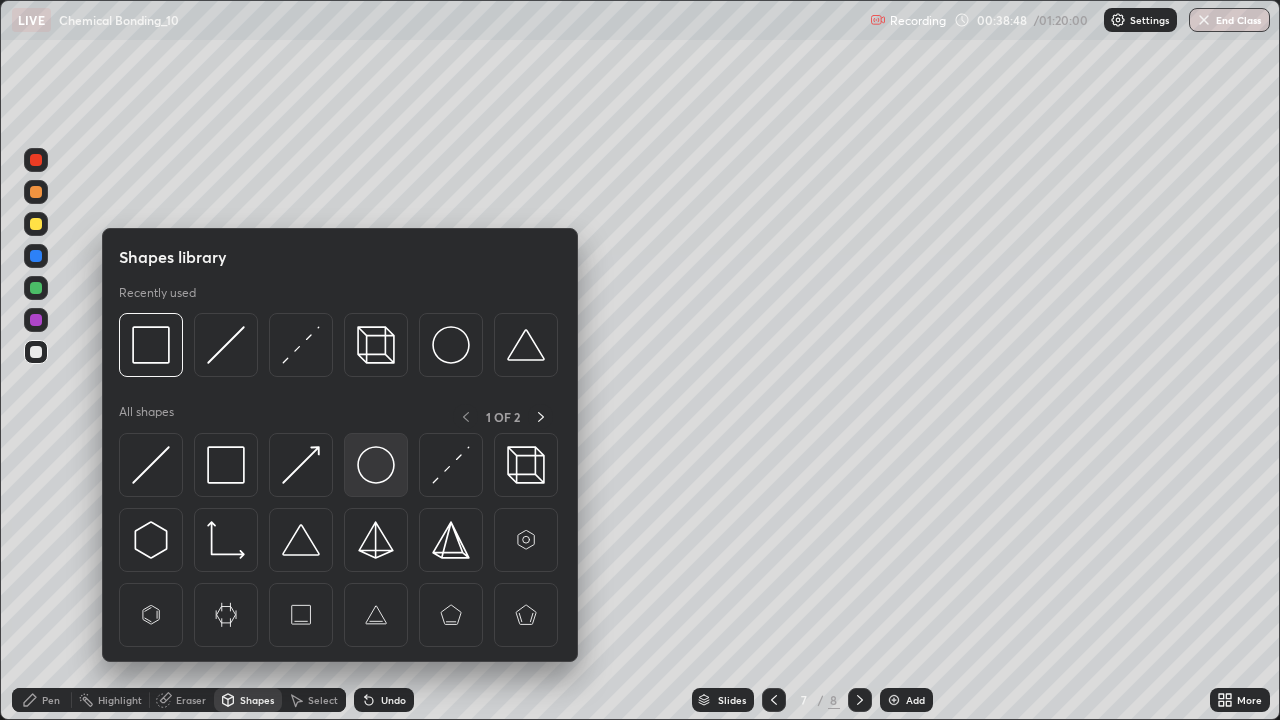 click at bounding box center [376, 465] 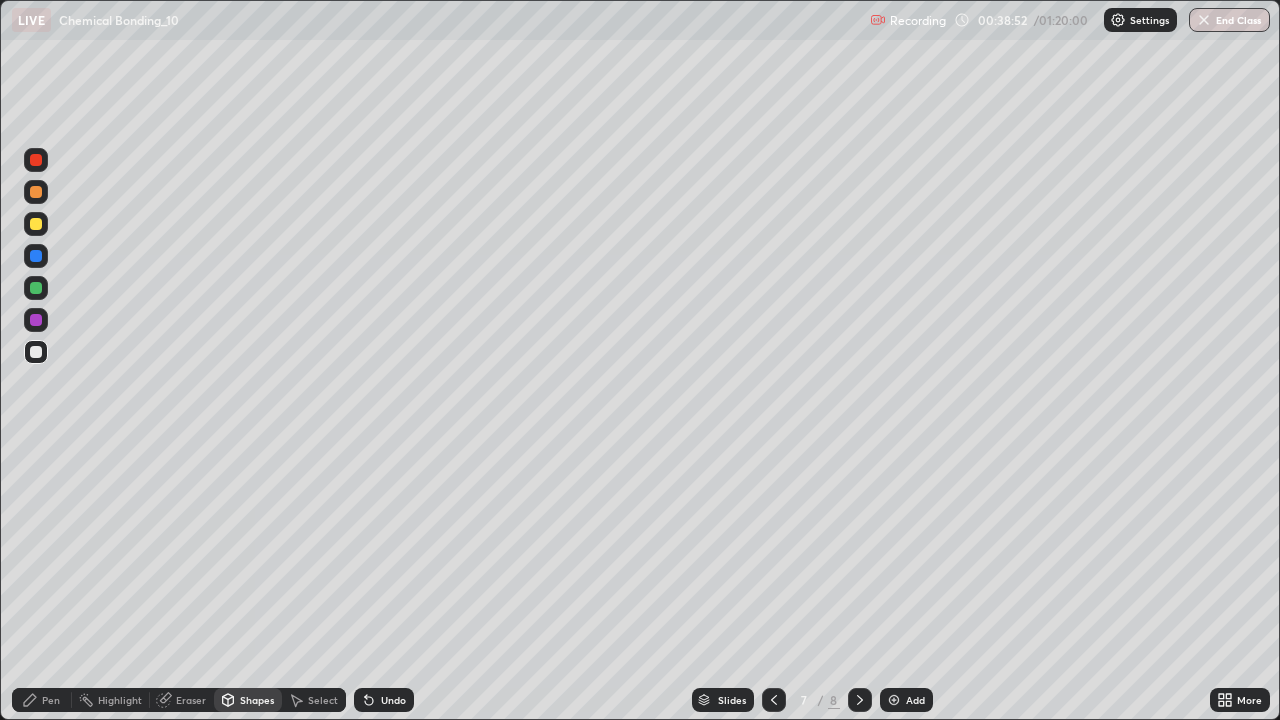 click on "Pen" at bounding box center [42, 700] 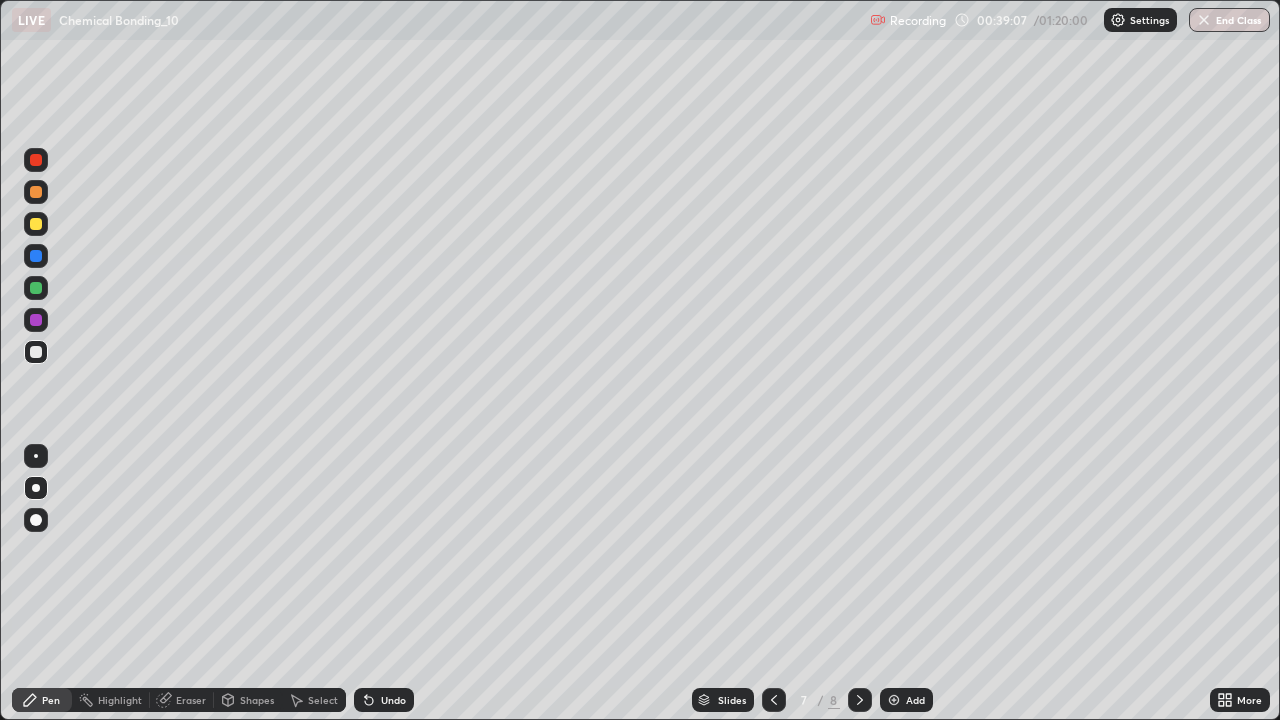 click 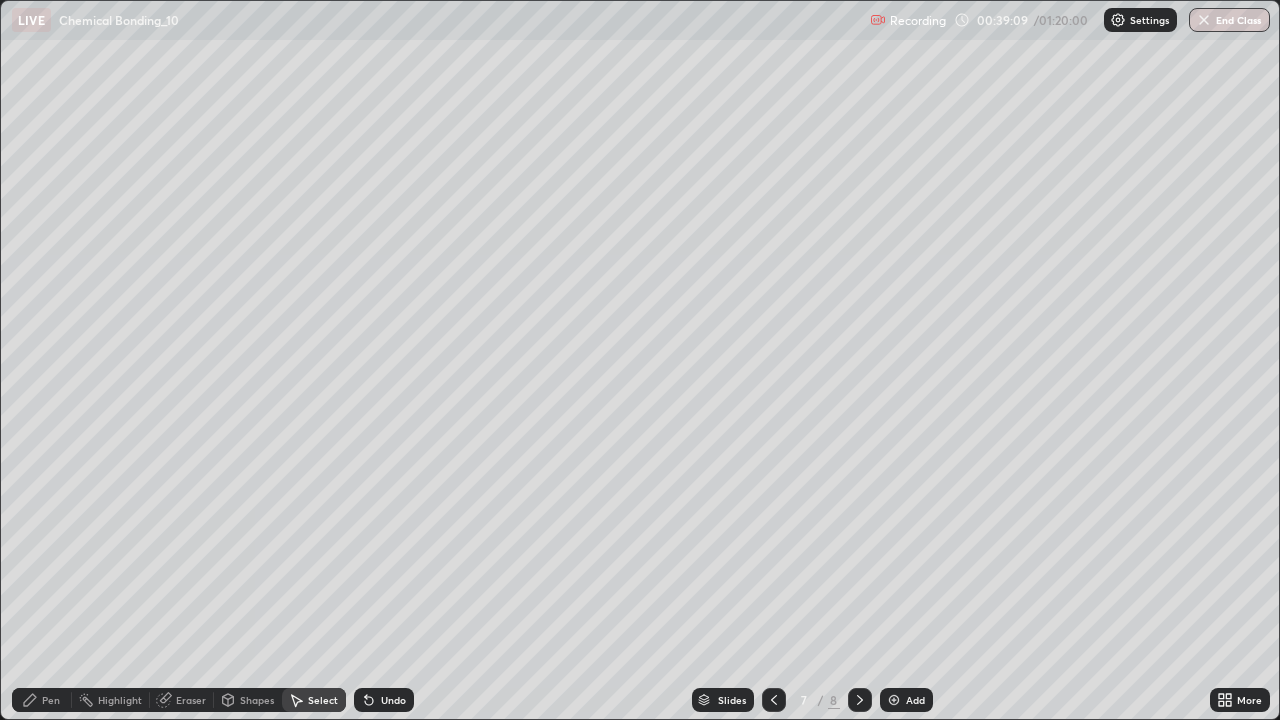 click on "Pen" at bounding box center (51, 700) 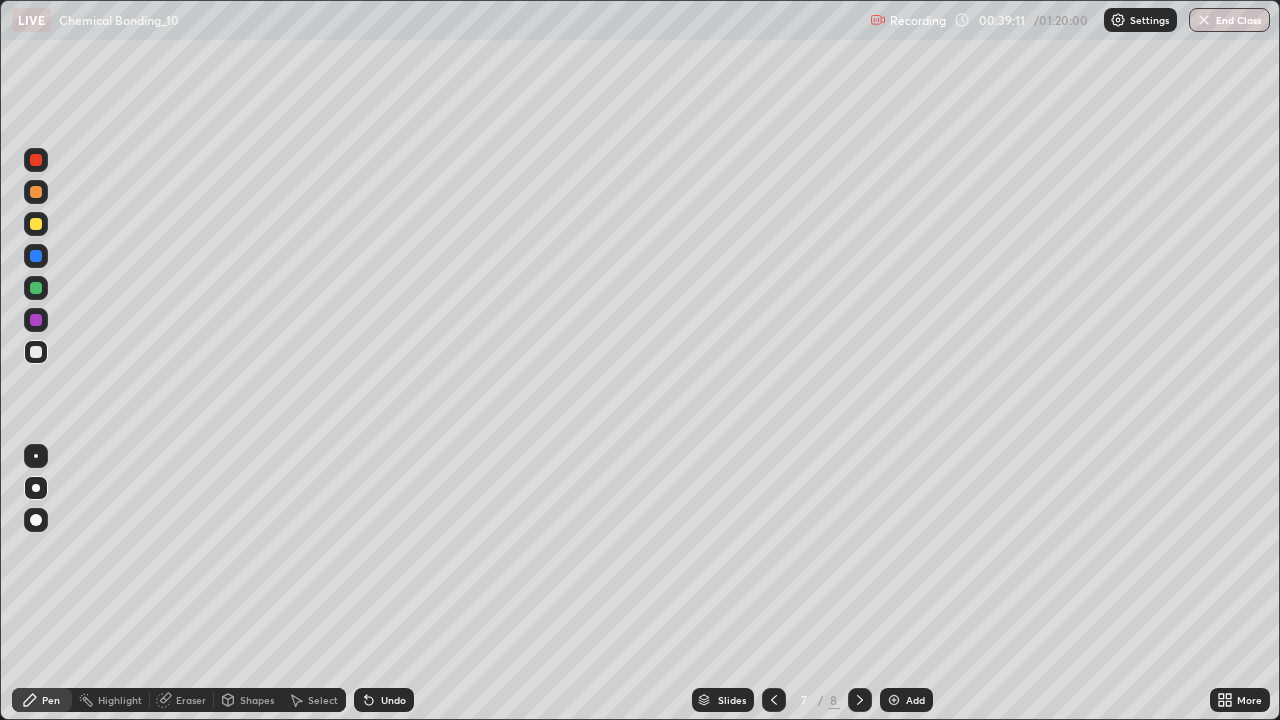 click on "Select" at bounding box center [323, 700] 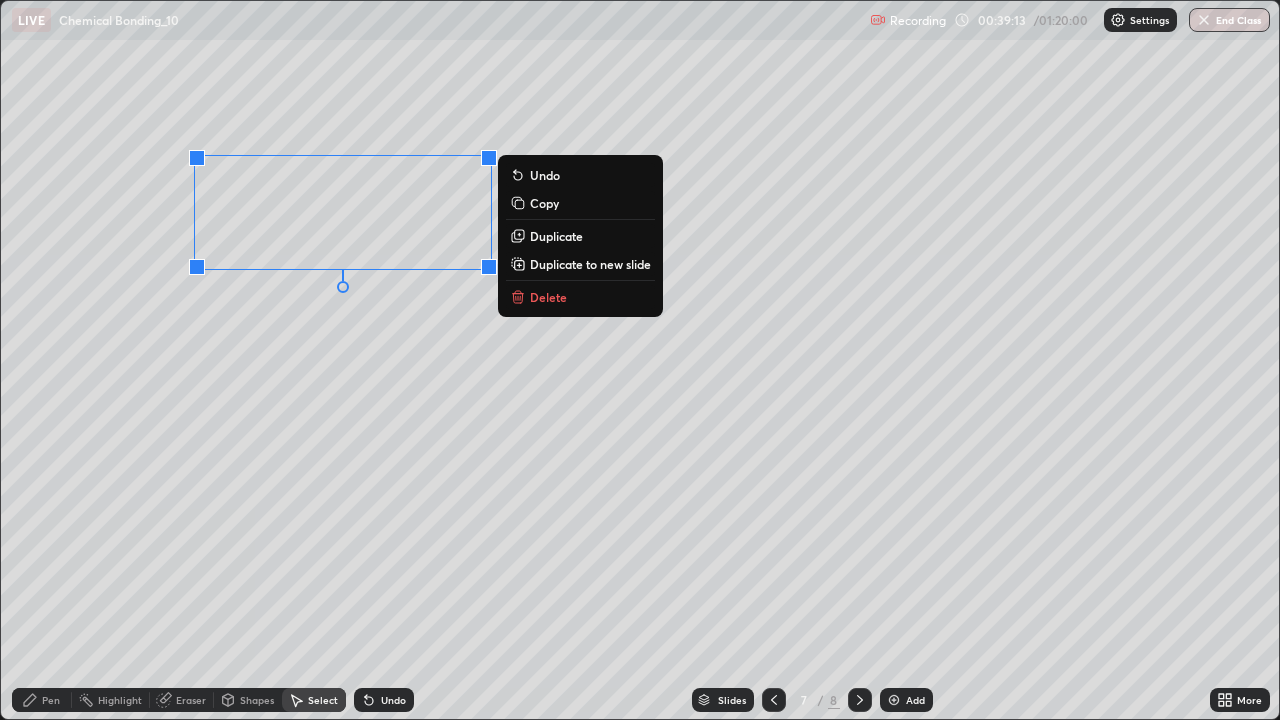 click on "Duplicate" at bounding box center [556, 236] 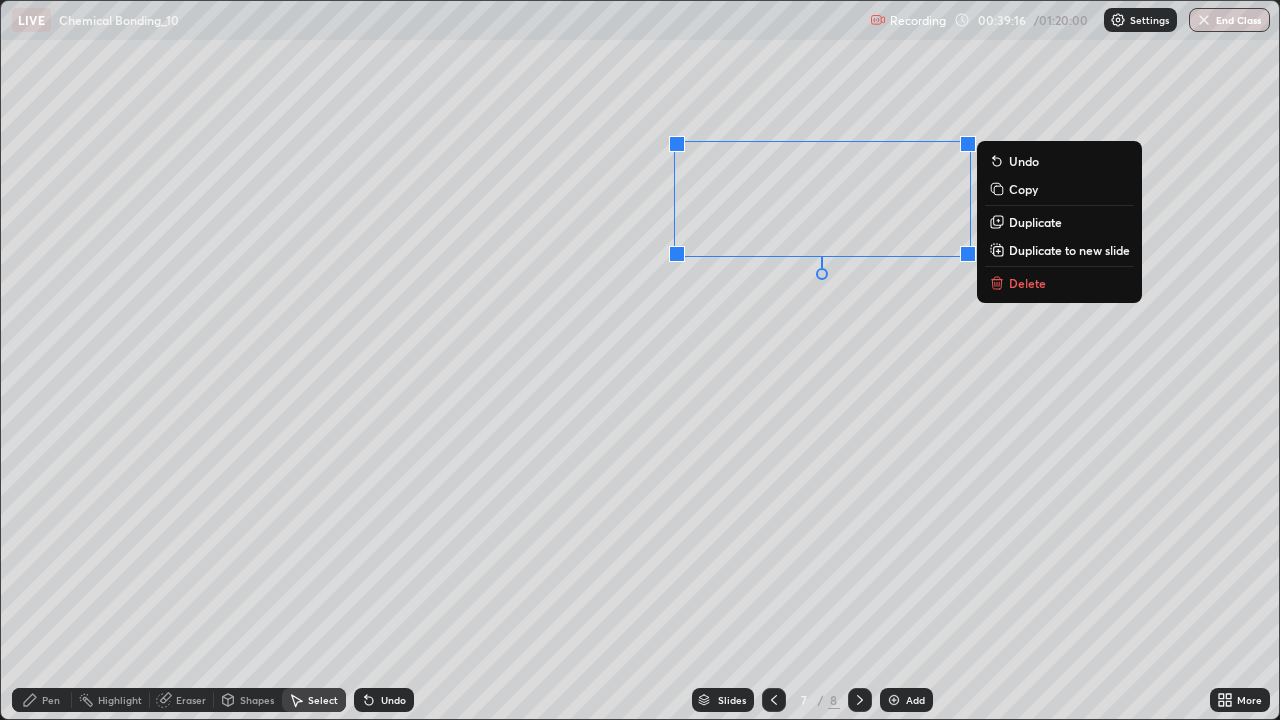 click on "0 ° Undo Copy Duplicate Duplicate to new slide Delete" at bounding box center [640, 360] 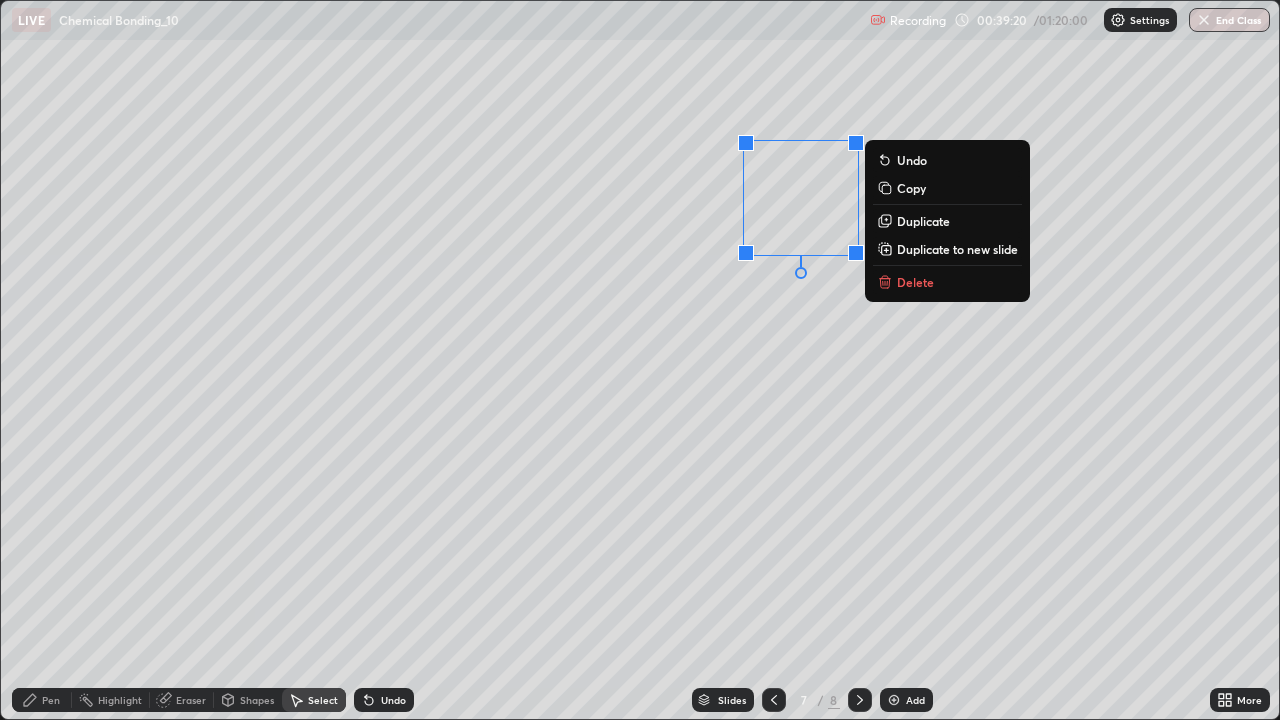 click on "0 ° Undo Copy Duplicate Duplicate to new slide Delete" at bounding box center (640, 360) 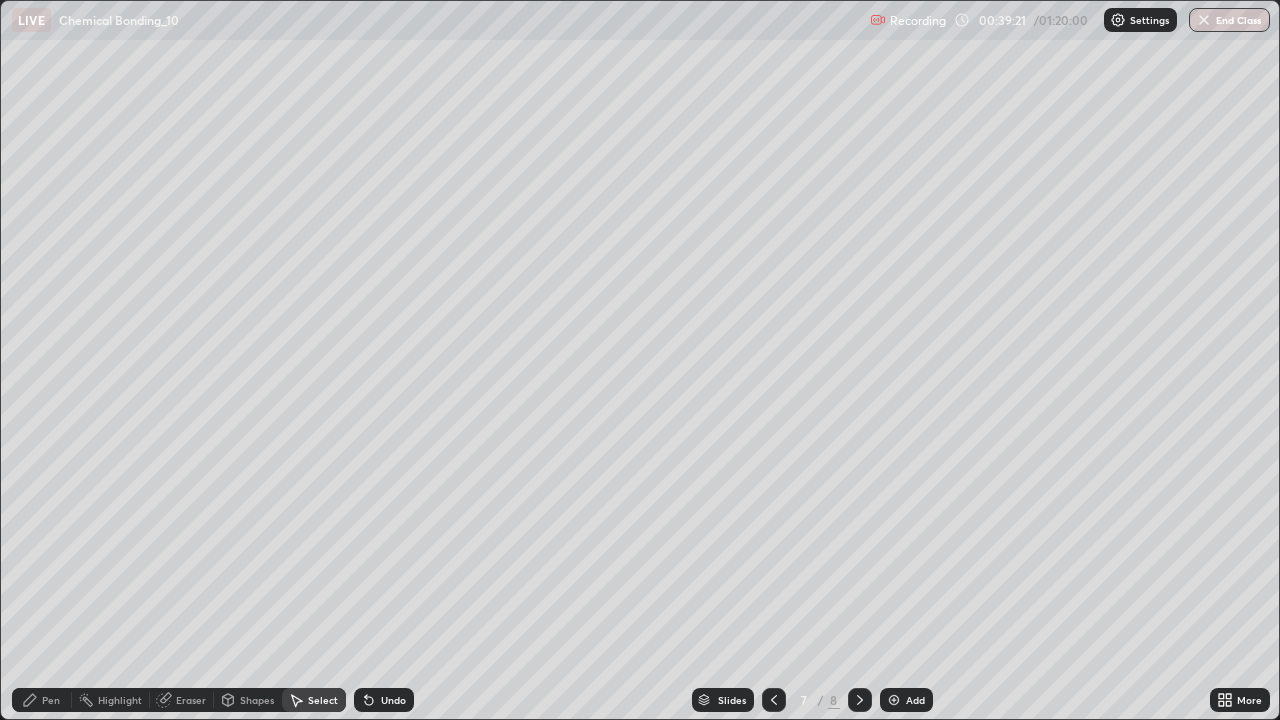 click on "Pen" at bounding box center [42, 700] 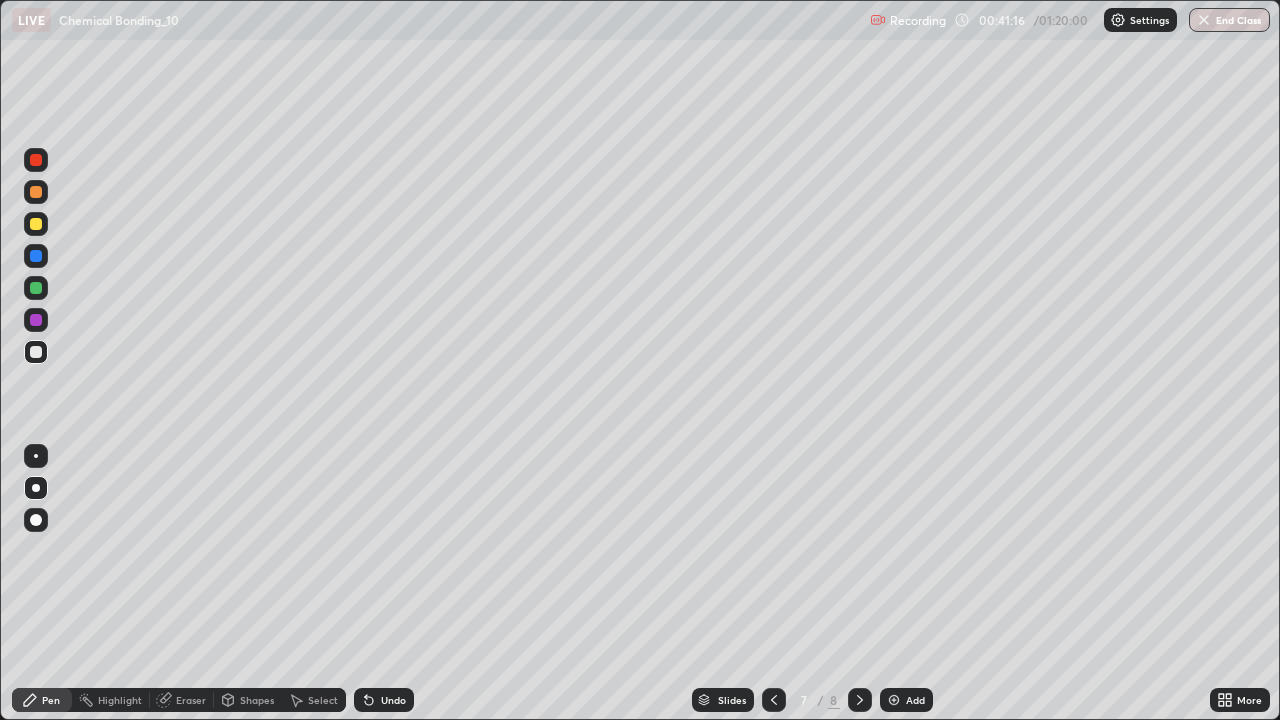 click on "Add" at bounding box center [915, 700] 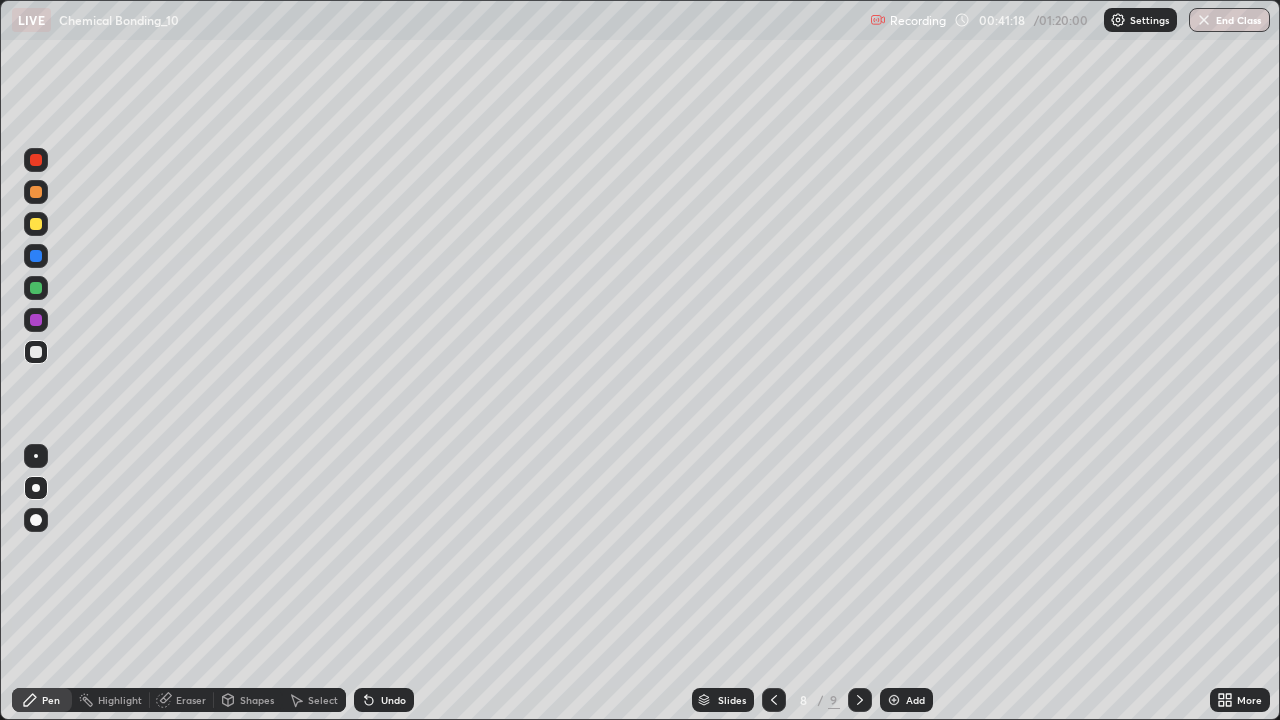 click on "Shapes" at bounding box center [248, 700] 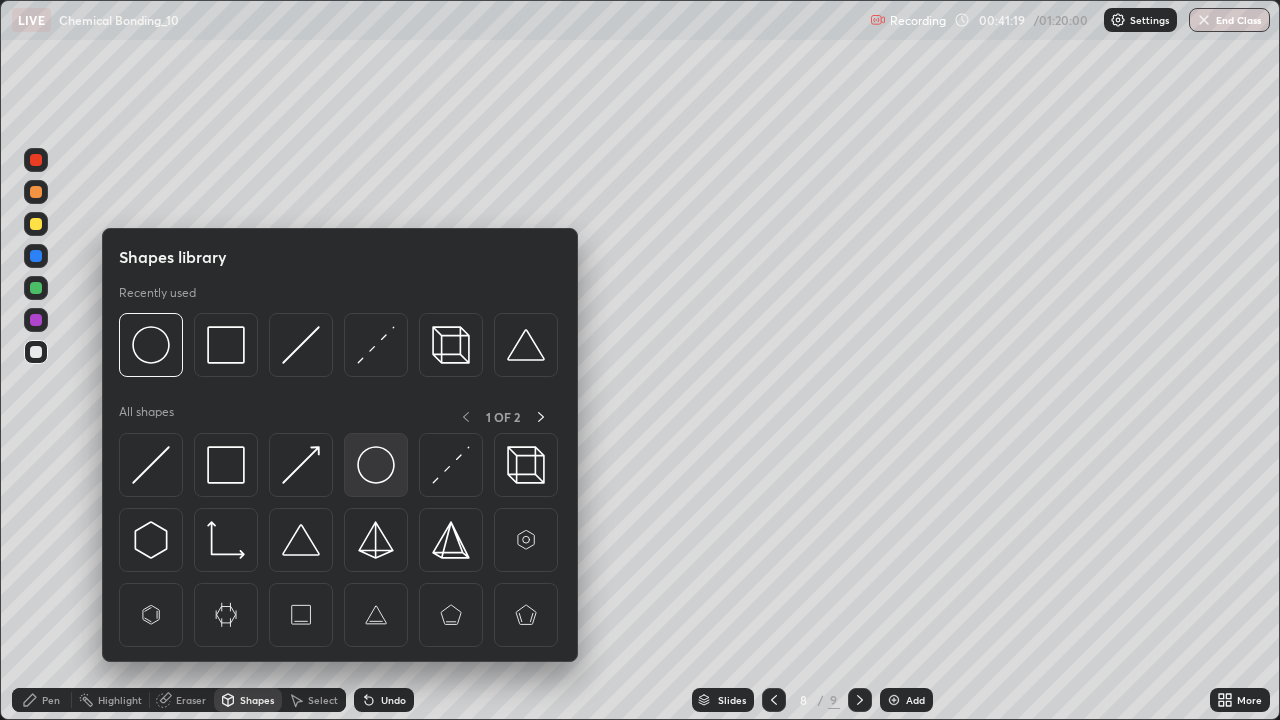 click at bounding box center (376, 465) 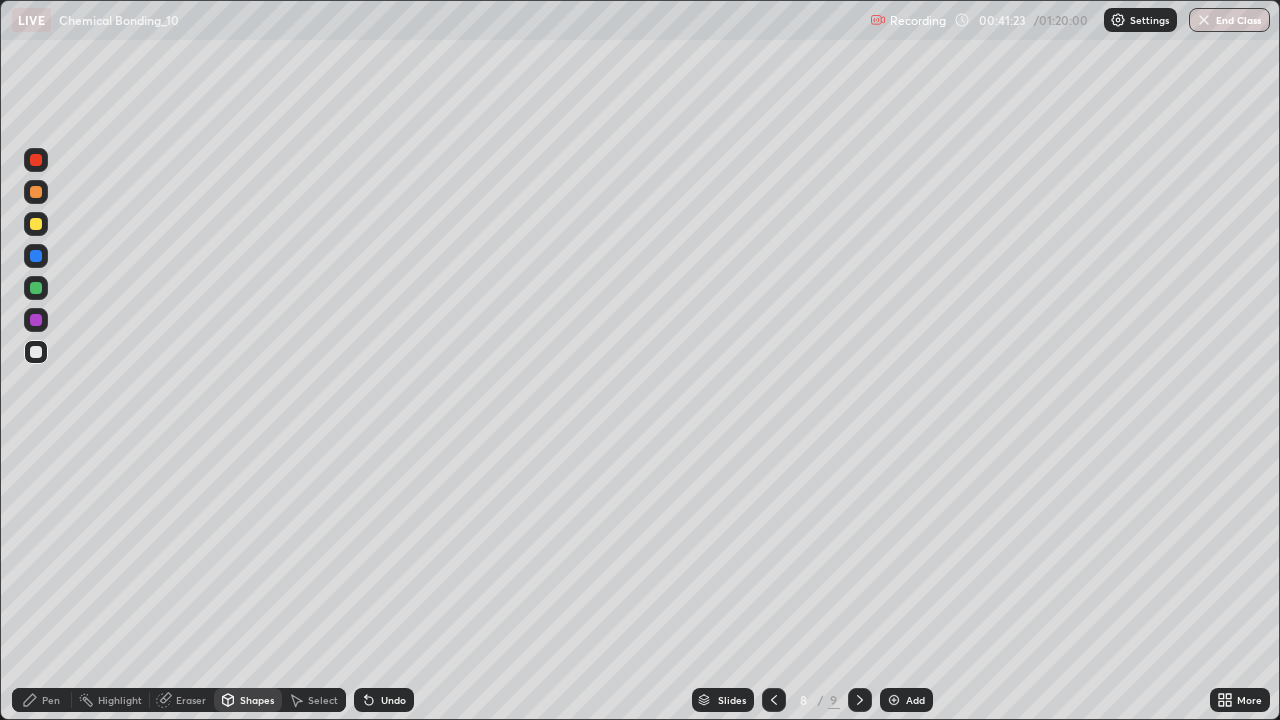 click on "Undo" at bounding box center [393, 700] 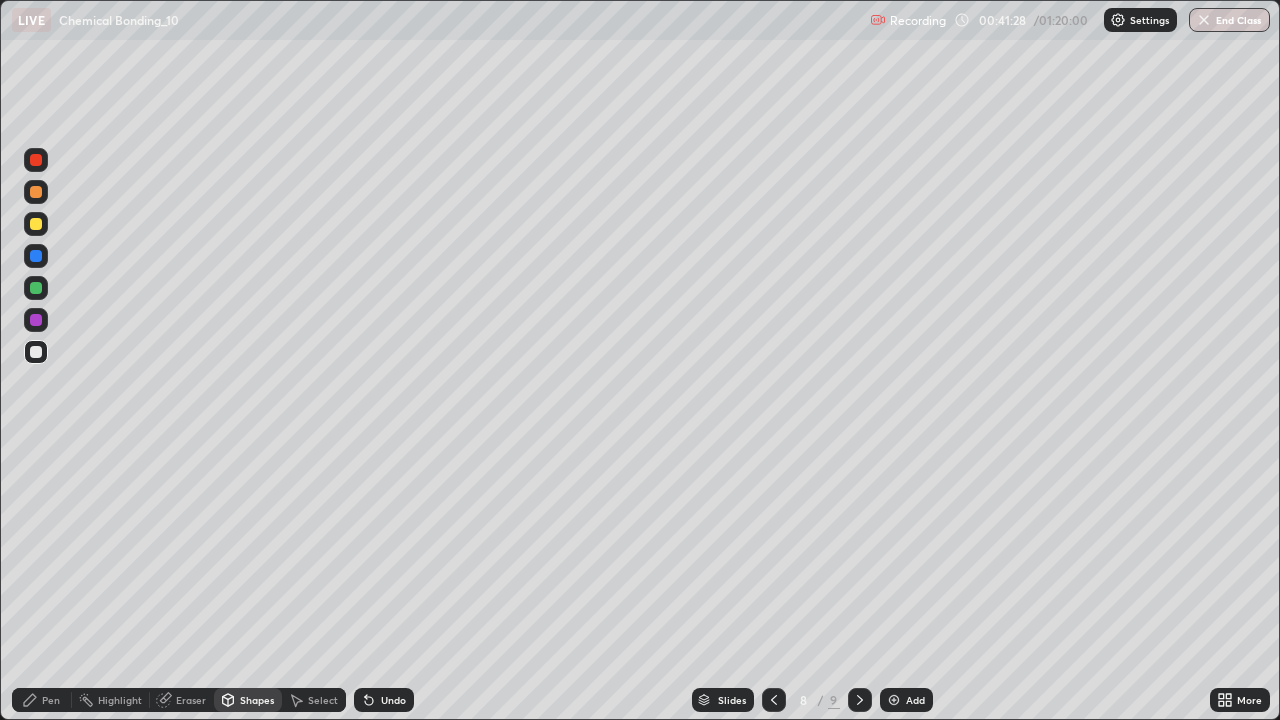 click on "Select" at bounding box center (323, 700) 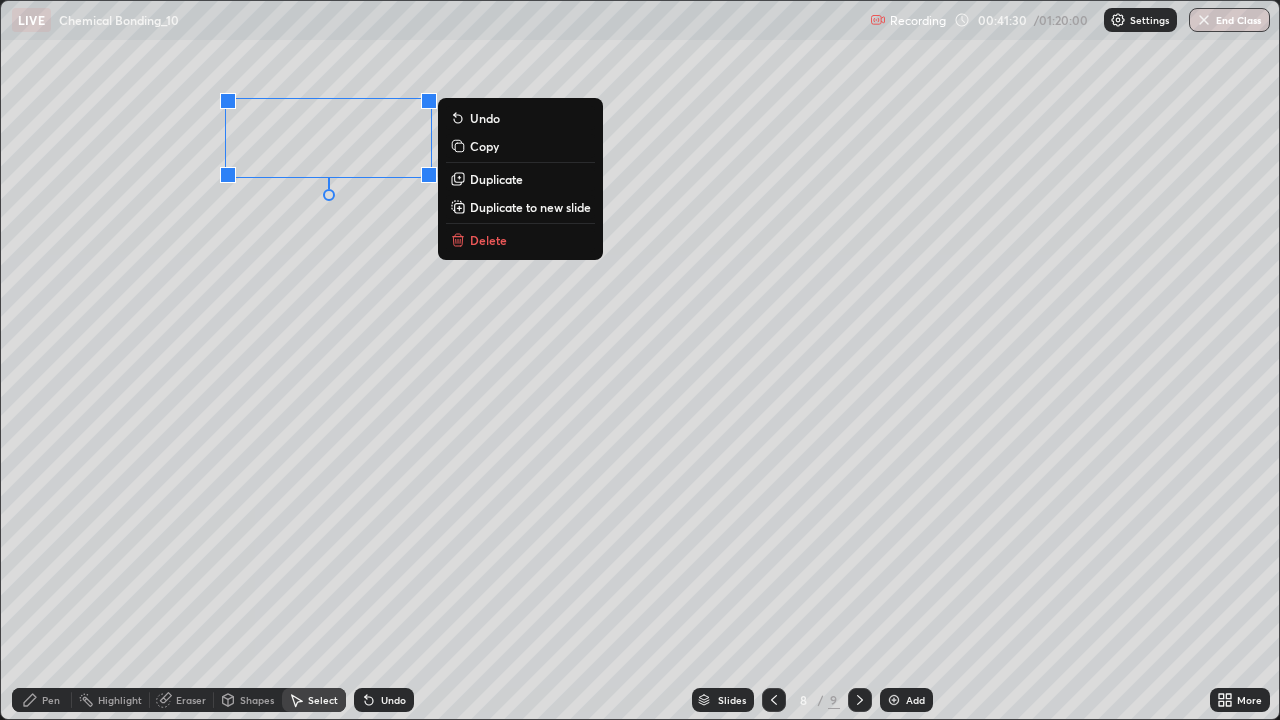 click on "Duplicate" at bounding box center (496, 179) 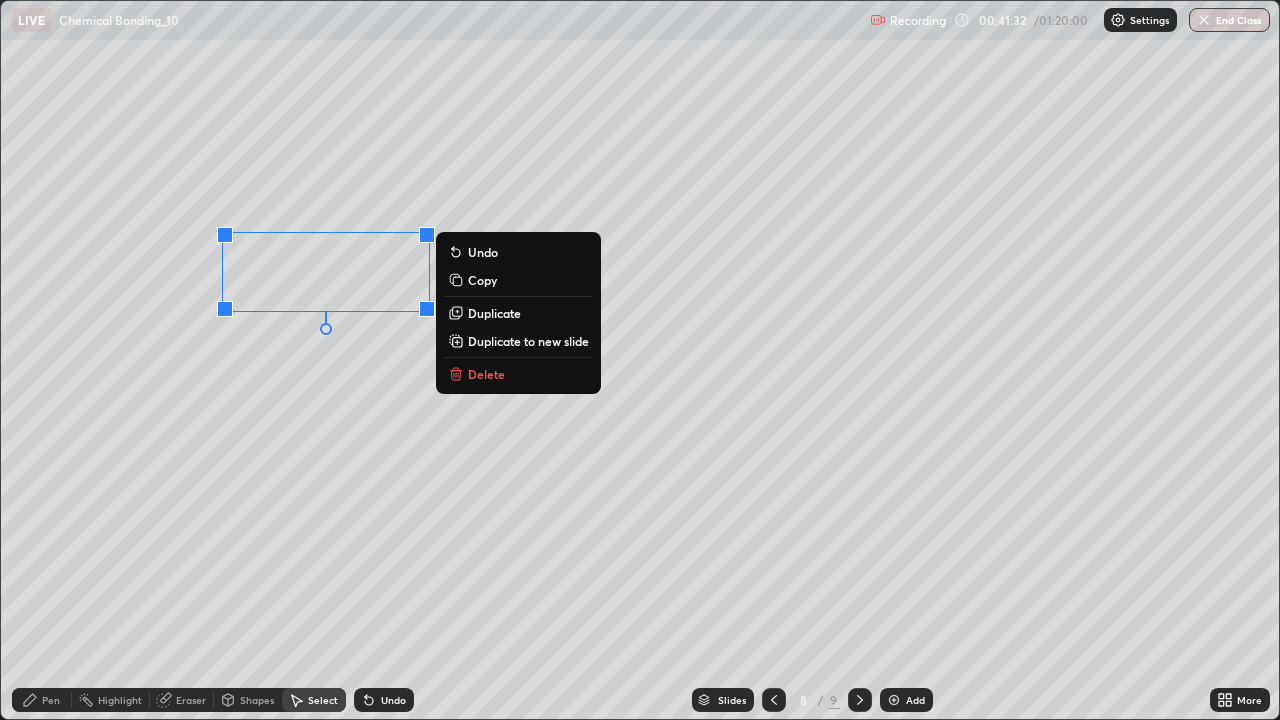 click on "Duplicate" at bounding box center [494, 313] 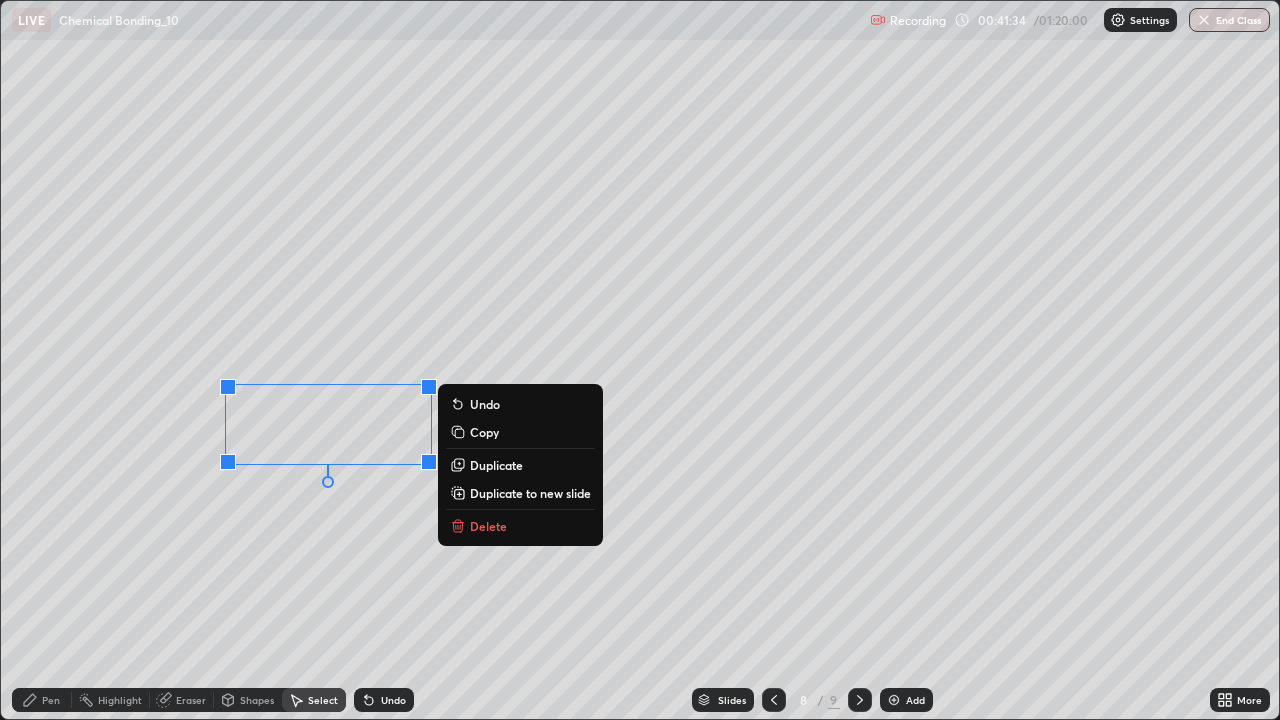 click on "Duplicate" at bounding box center (496, 465) 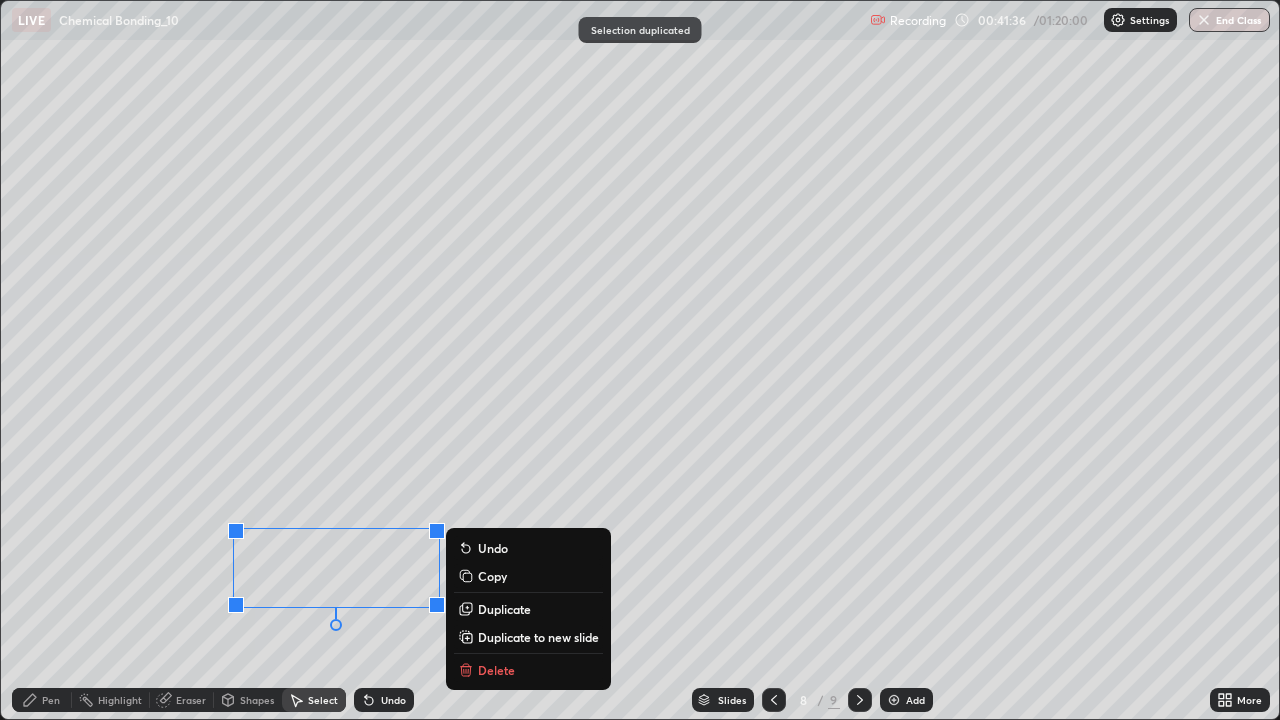 click on "0 ° Undo Copy Duplicate Duplicate to new slide Delete" at bounding box center (640, 360) 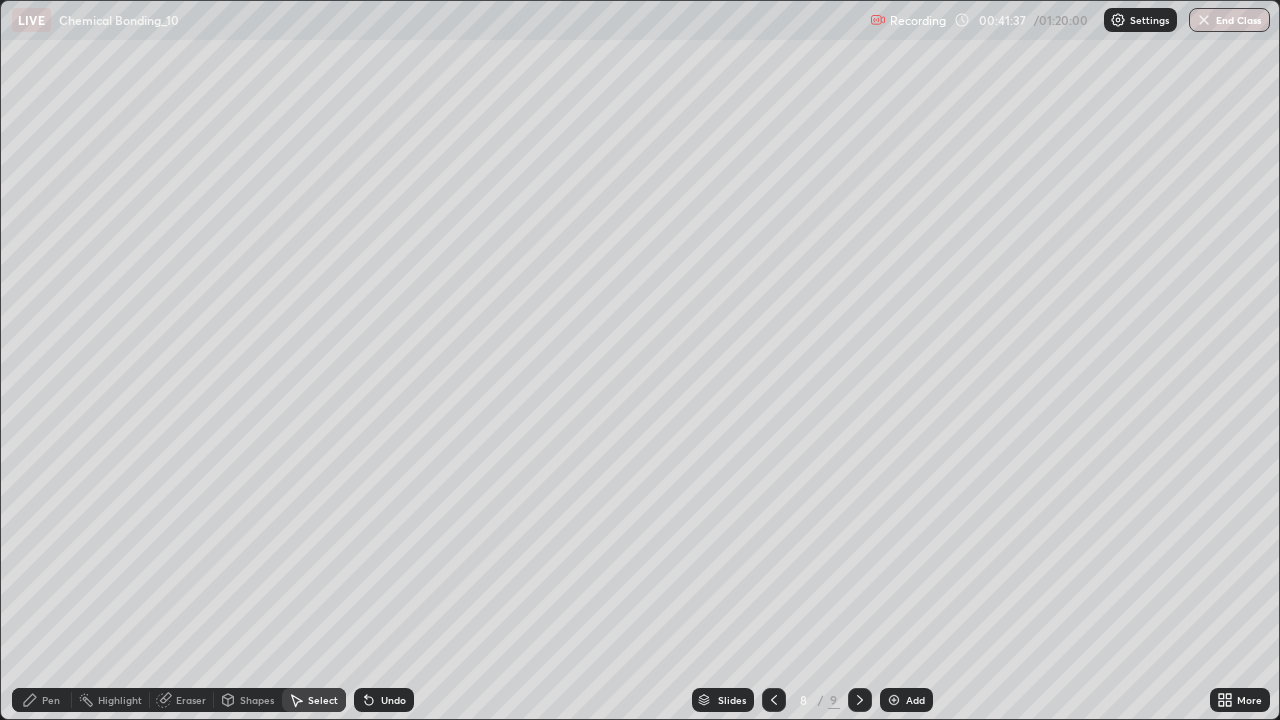 click on "Pen" at bounding box center (51, 700) 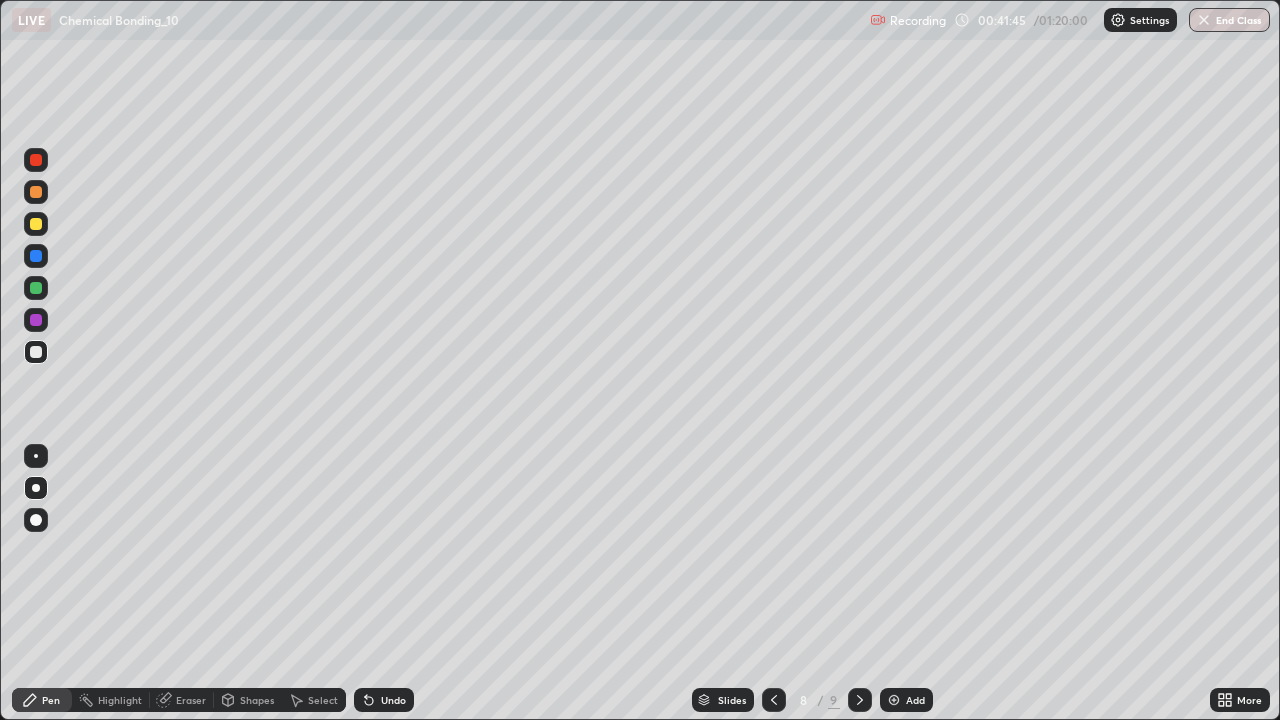 click on "Undo" at bounding box center [393, 700] 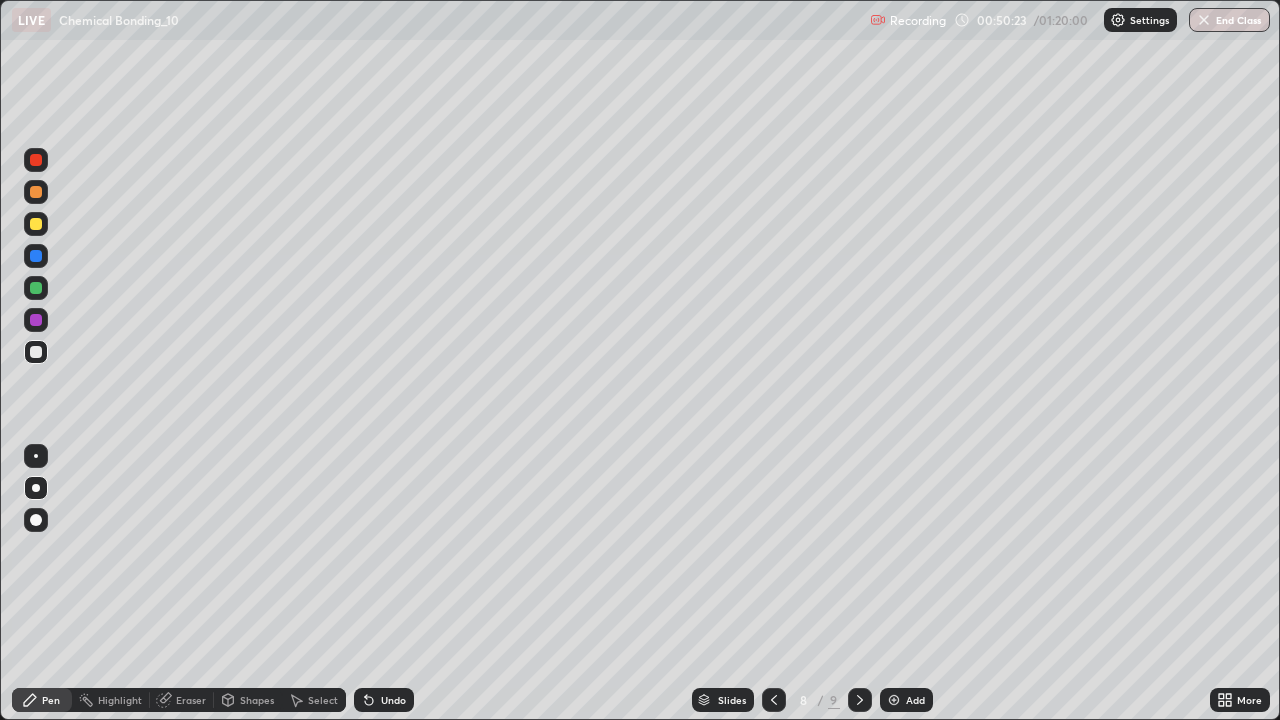 click on "Add" at bounding box center (915, 700) 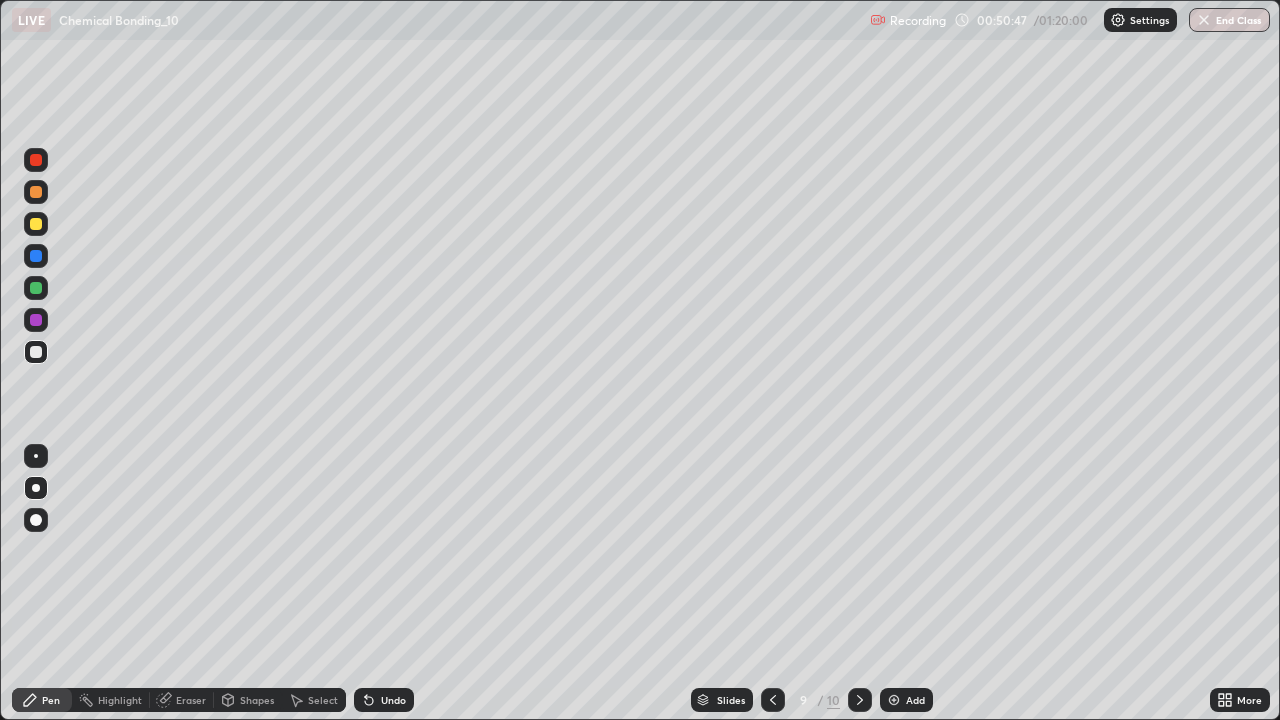 click on "Shapes" at bounding box center [257, 700] 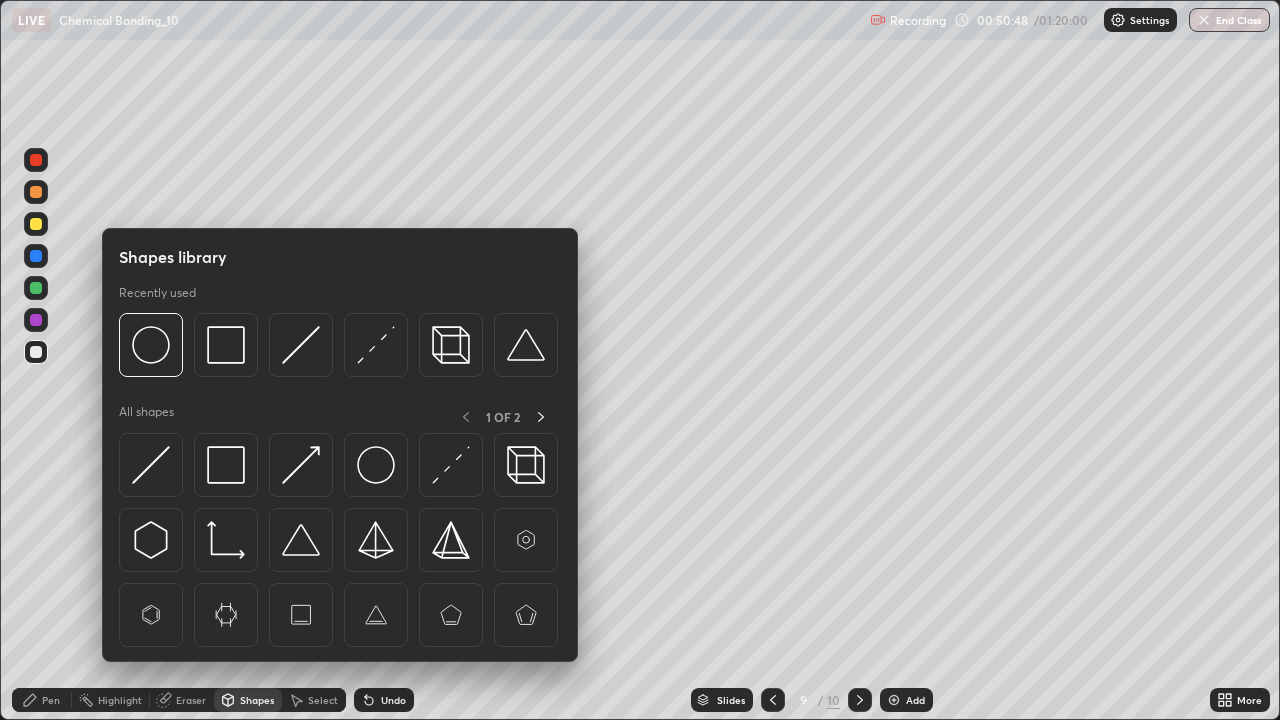 click at bounding box center [376, 465] 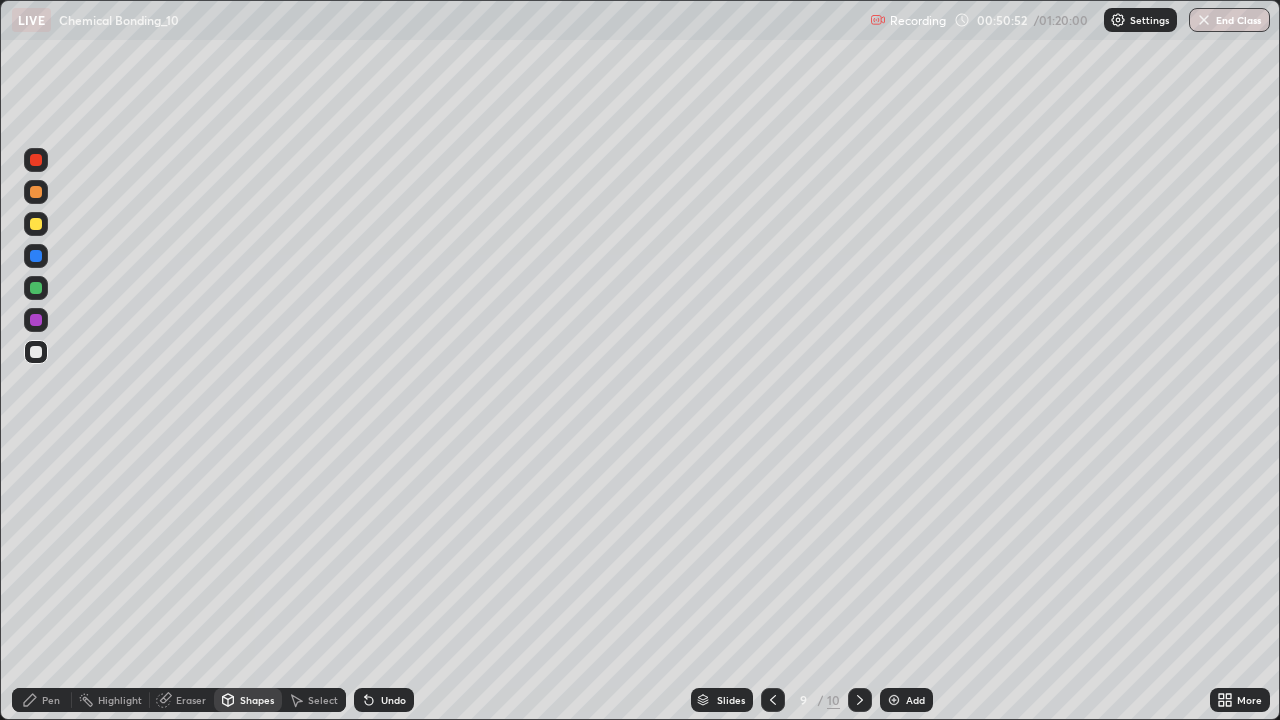click on "Pen" at bounding box center (42, 700) 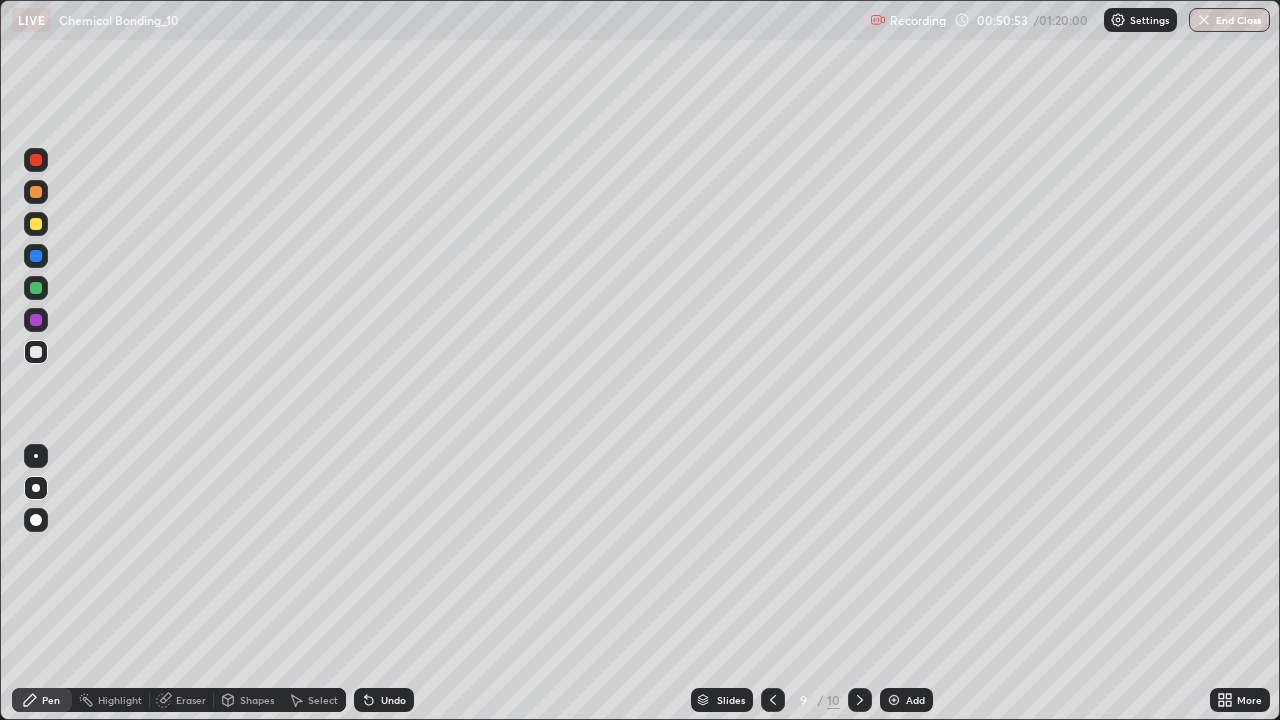 click on "Highlight" at bounding box center [120, 700] 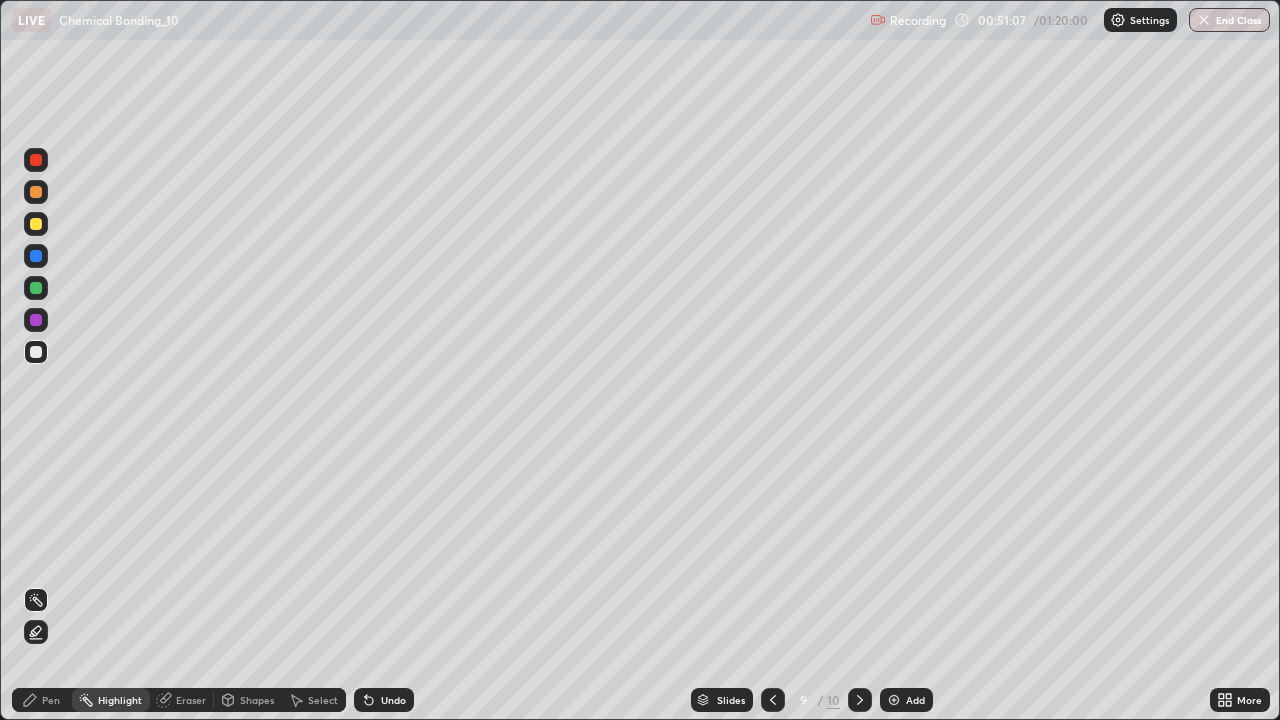 click on "Shapes" at bounding box center [257, 700] 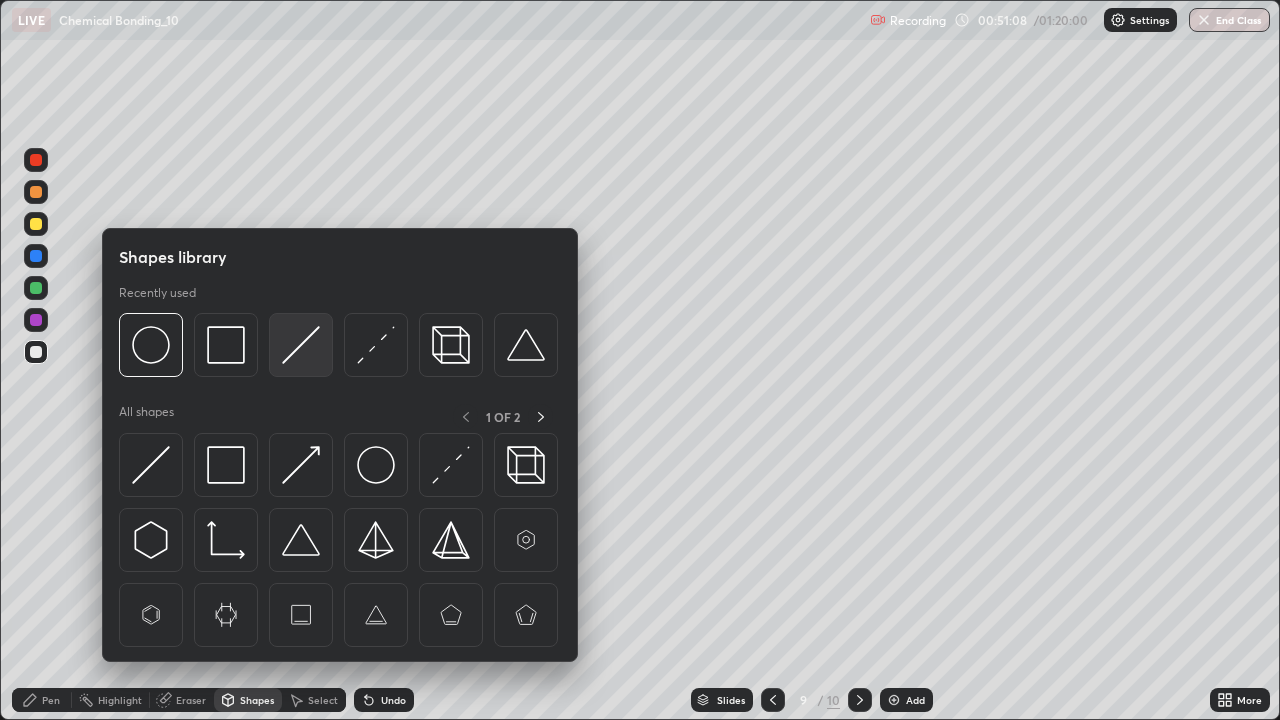 click at bounding box center [301, 345] 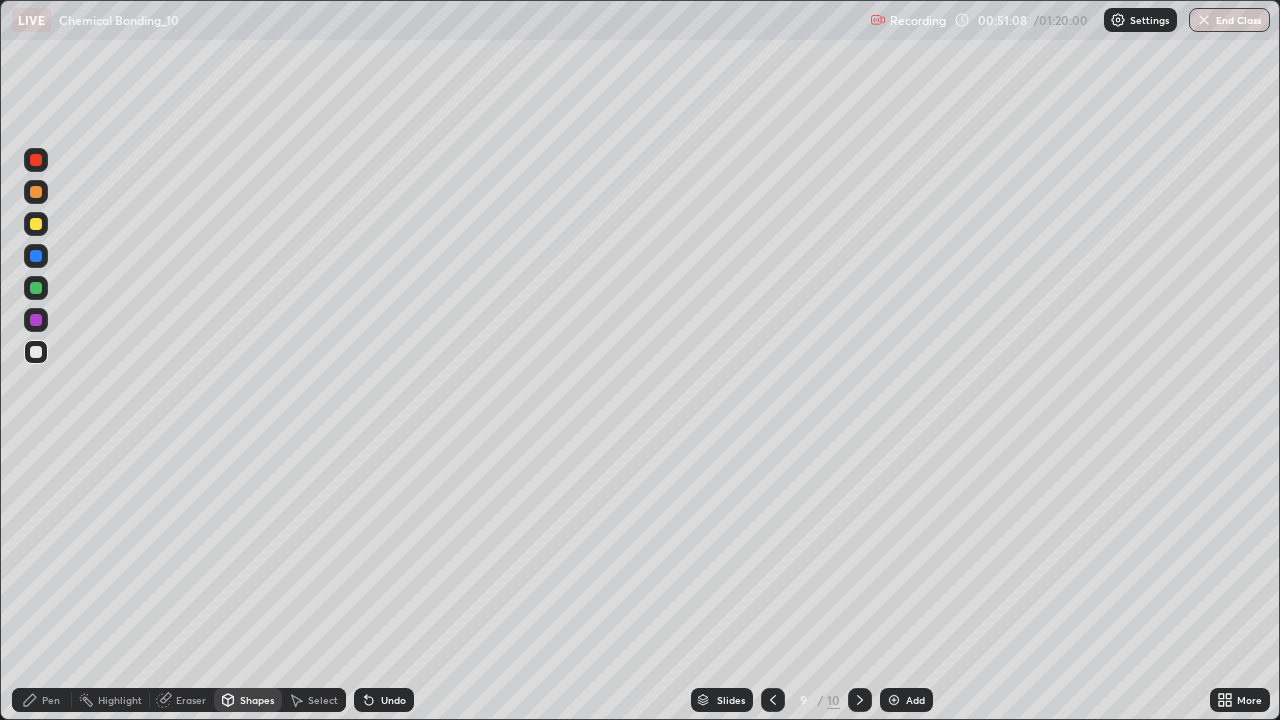 click at bounding box center (36, 320) 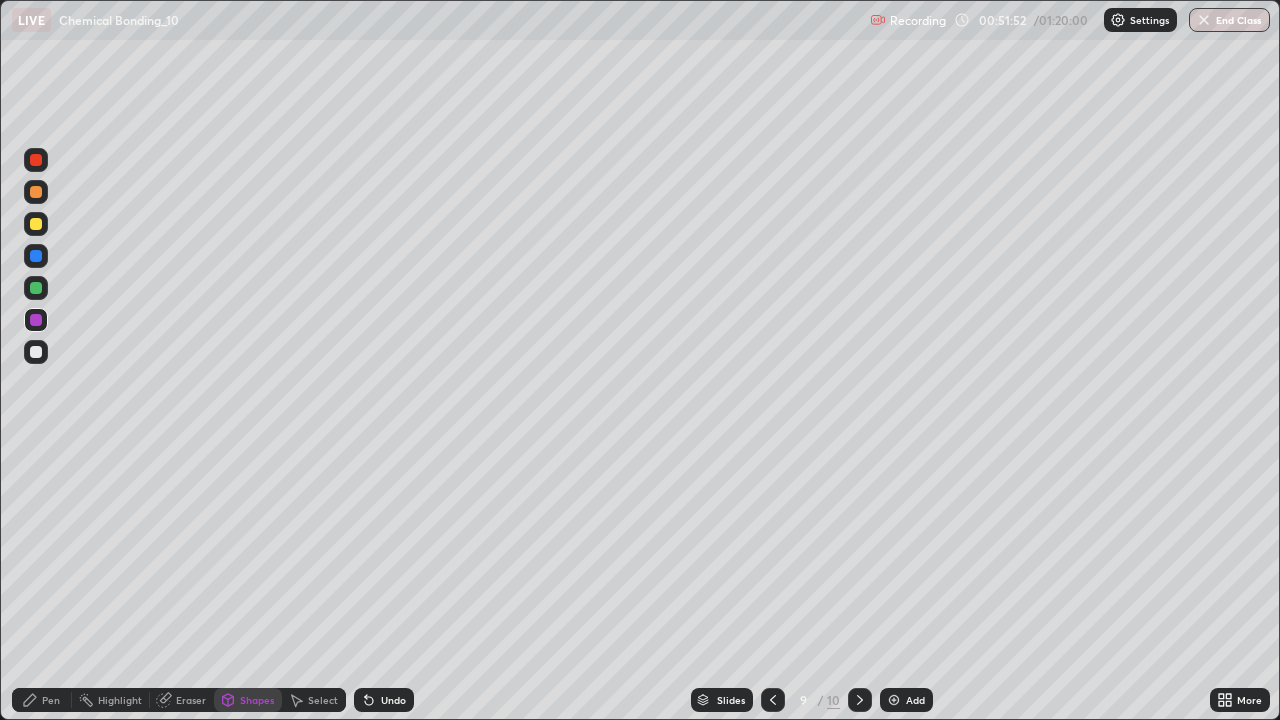 click on "Undo" at bounding box center [384, 700] 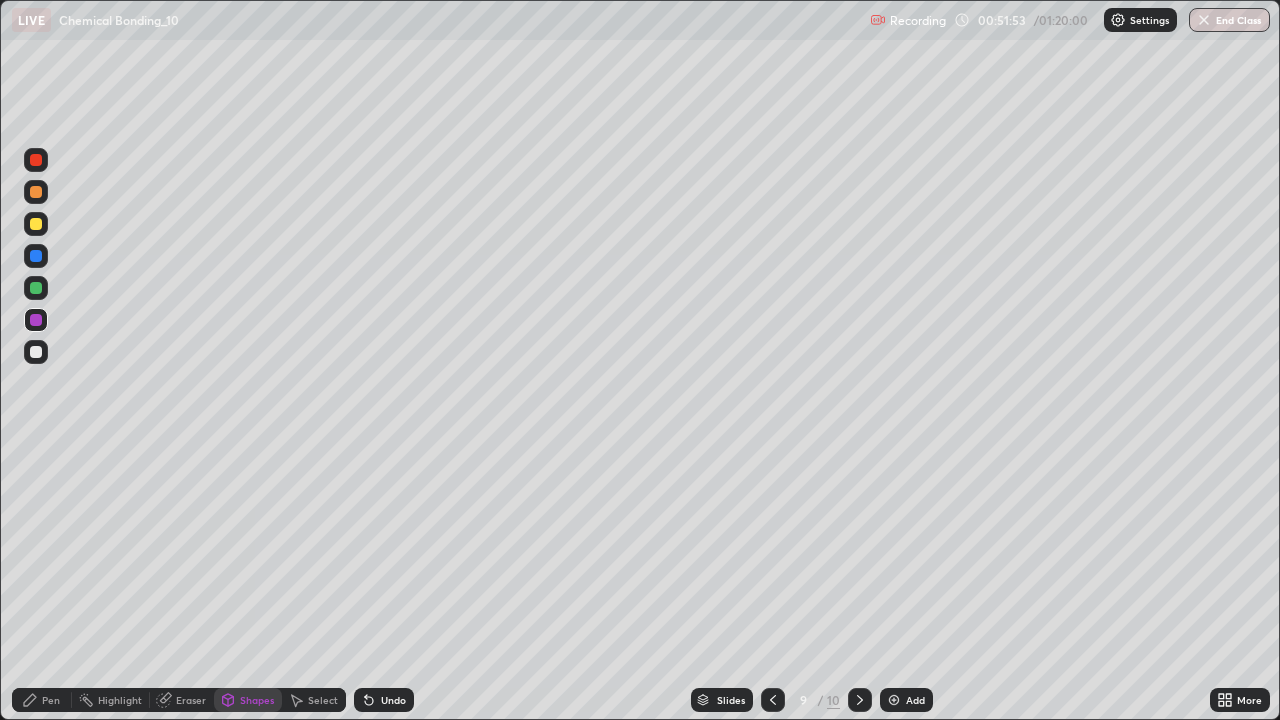 click on "Undo" at bounding box center [393, 700] 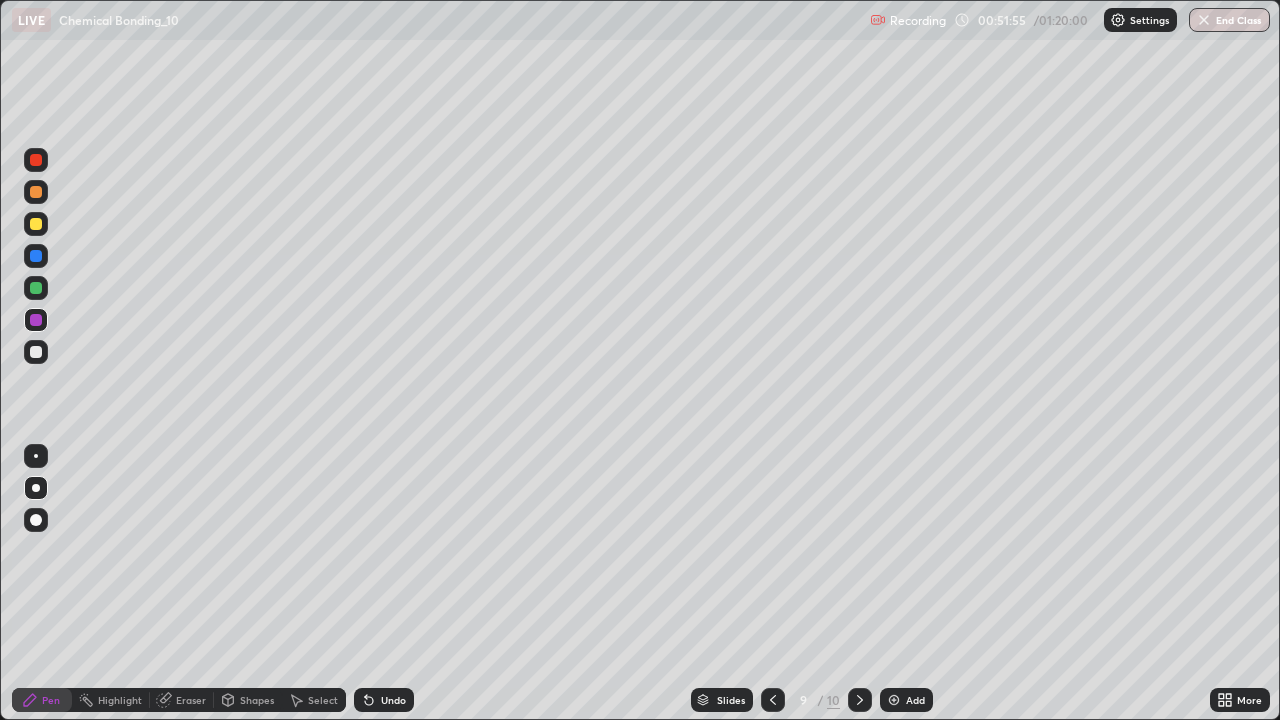 click at bounding box center (36, 352) 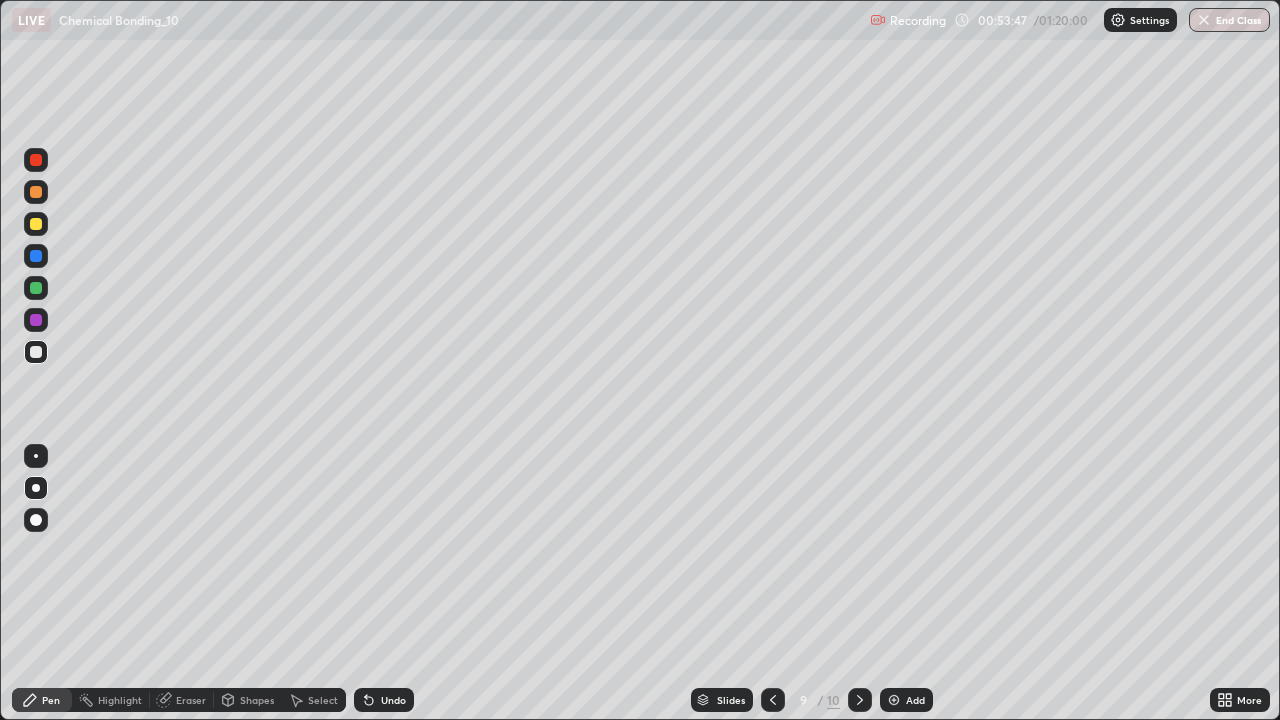 click on "Undo" at bounding box center [393, 700] 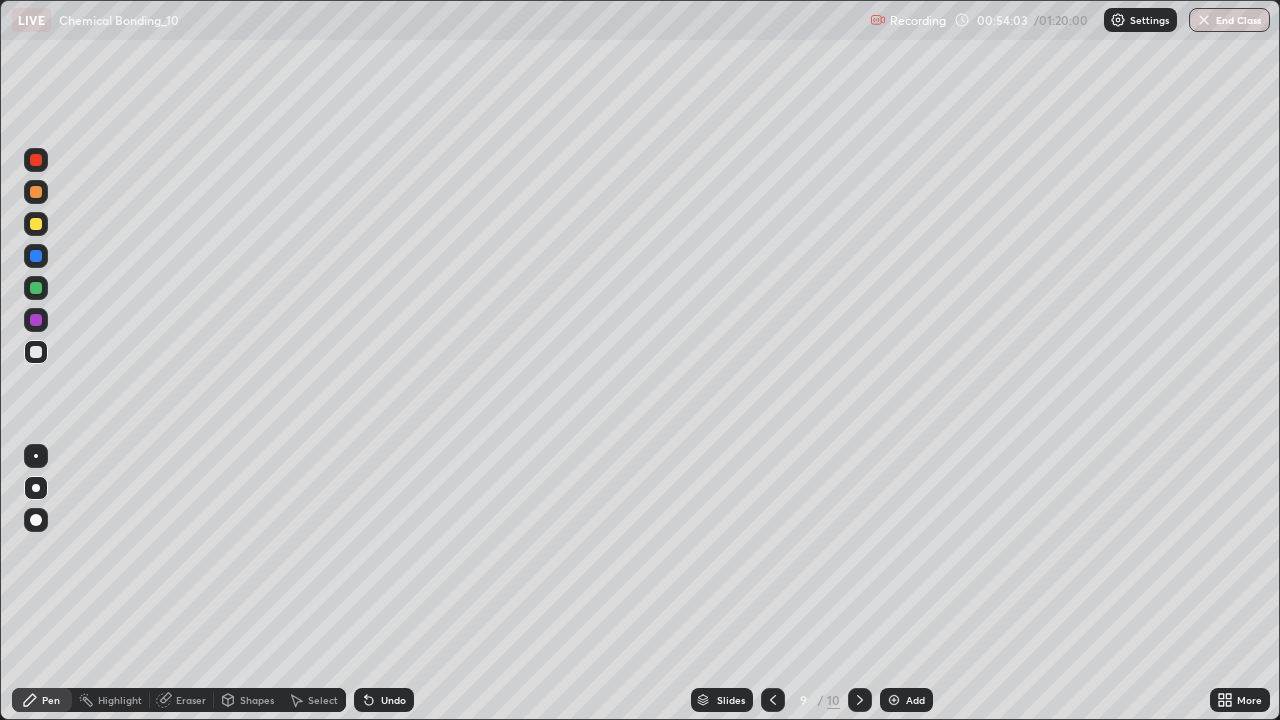 click on "Undo" at bounding box center [393, 700] 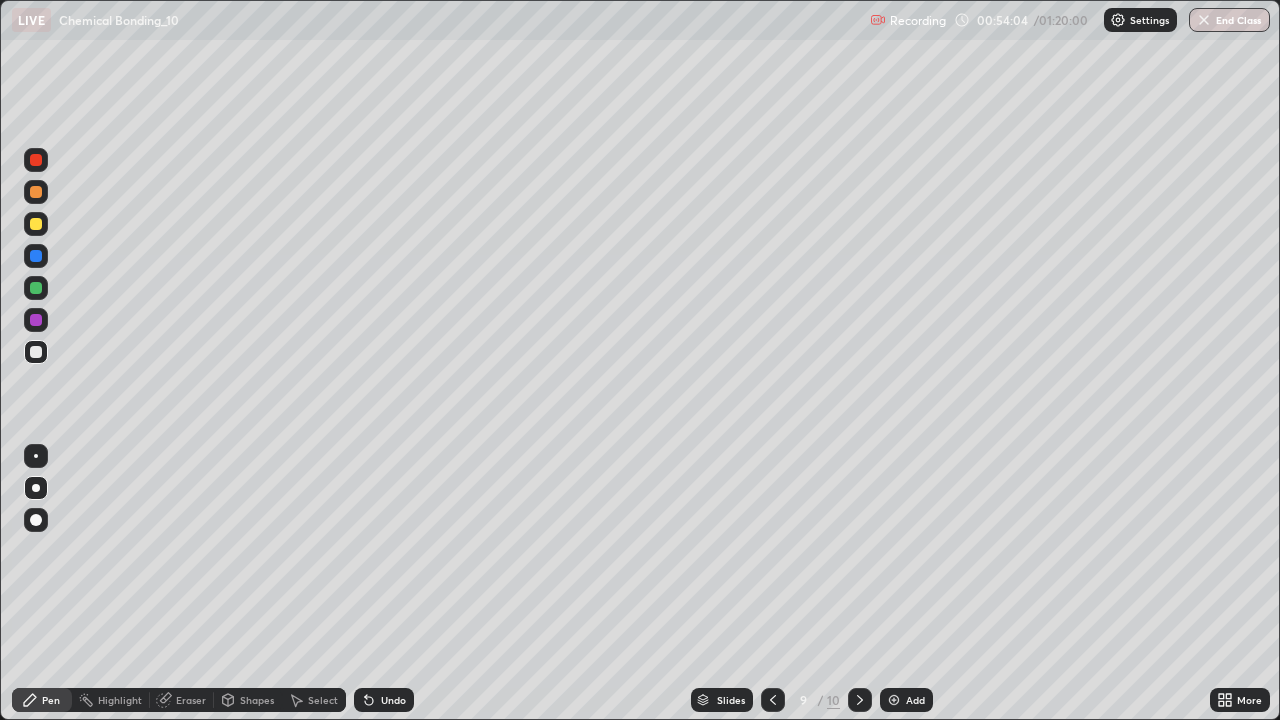 click on "Undo" at bounding box center [384, 700] 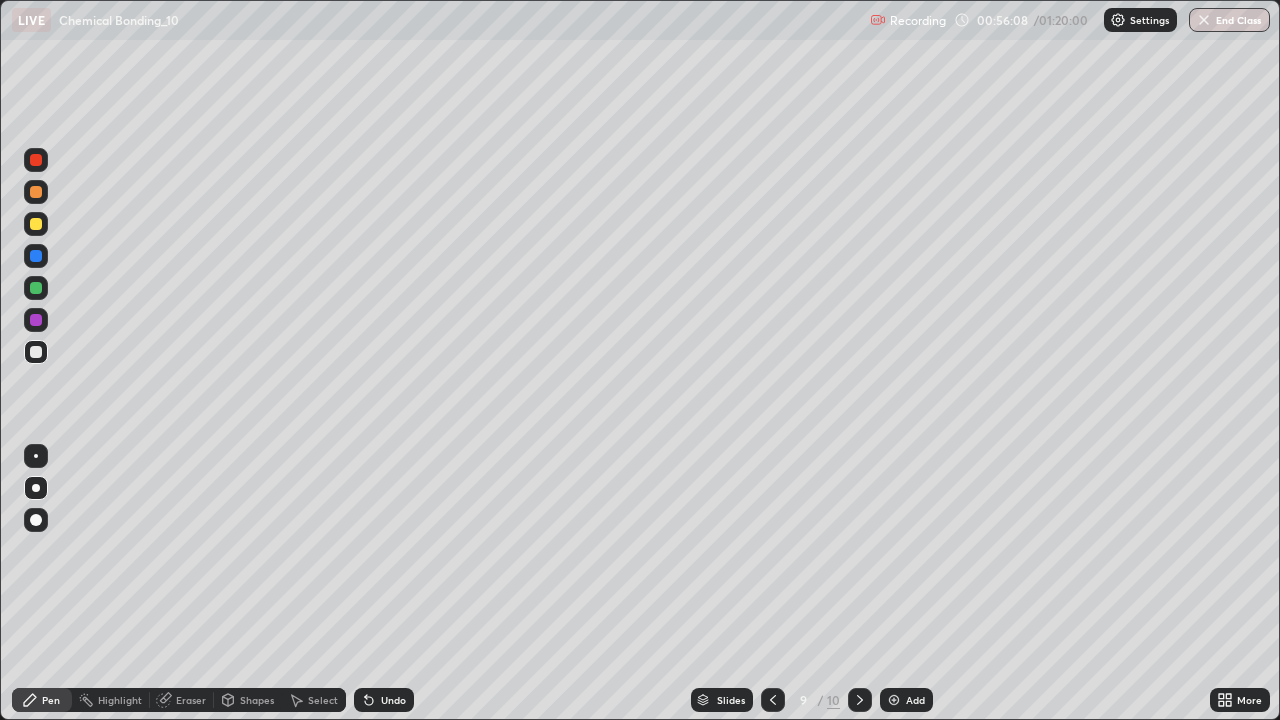 click on "Add" at bounding box center [906, 700] 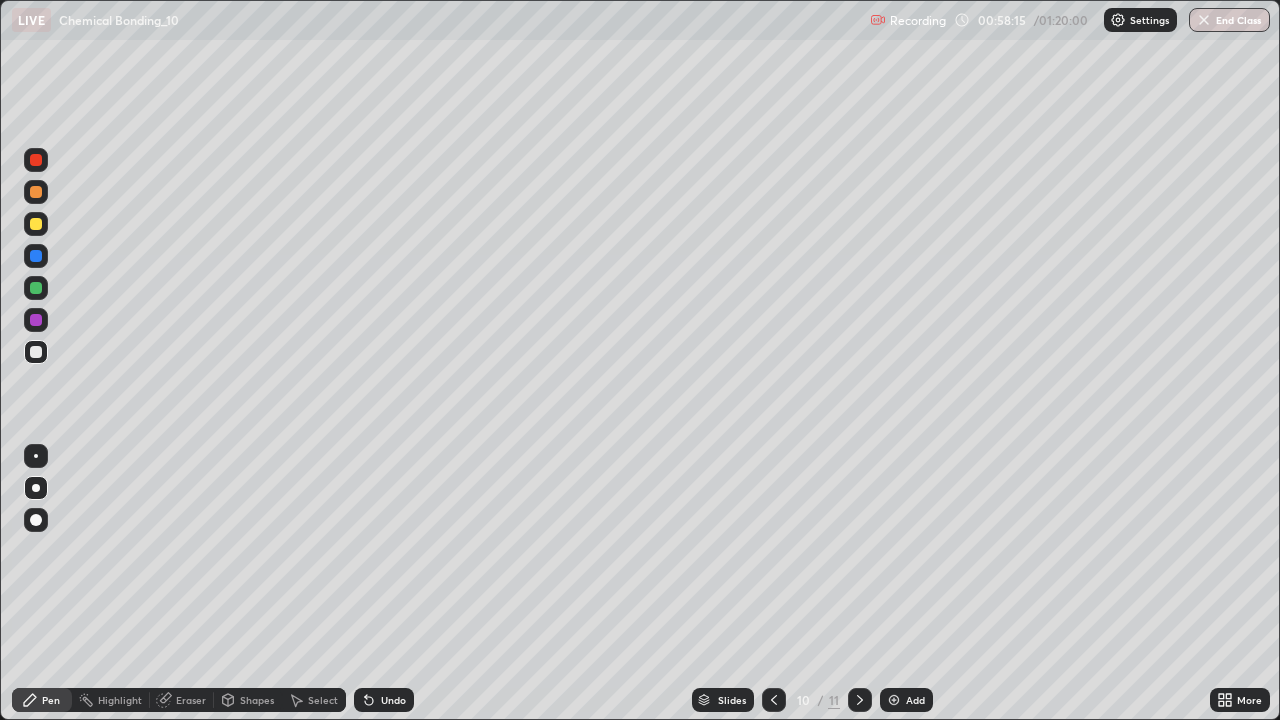 click 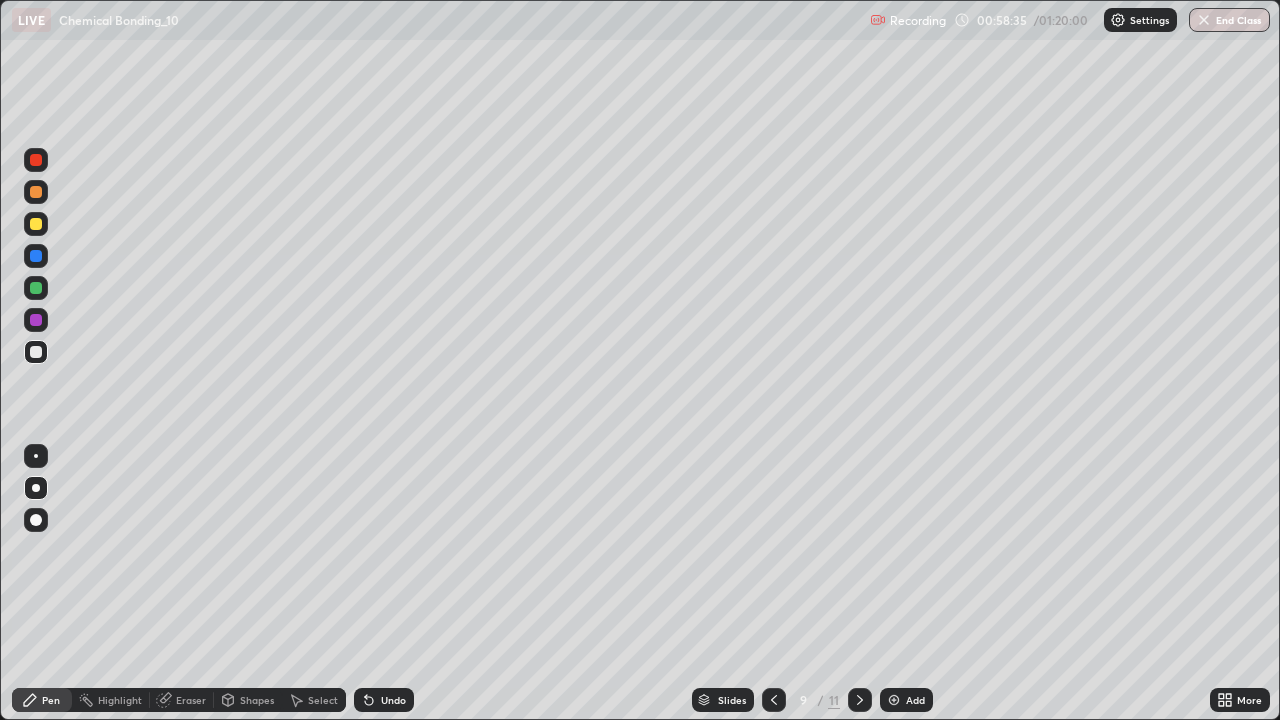 click 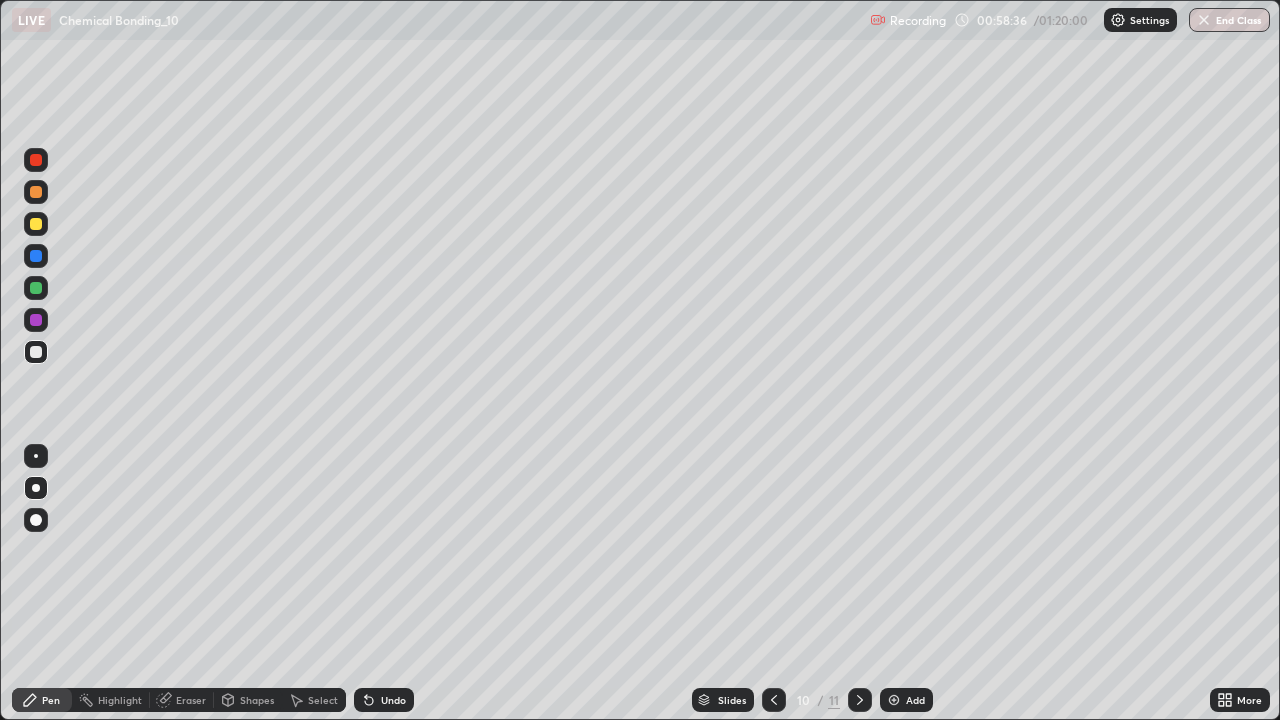 click 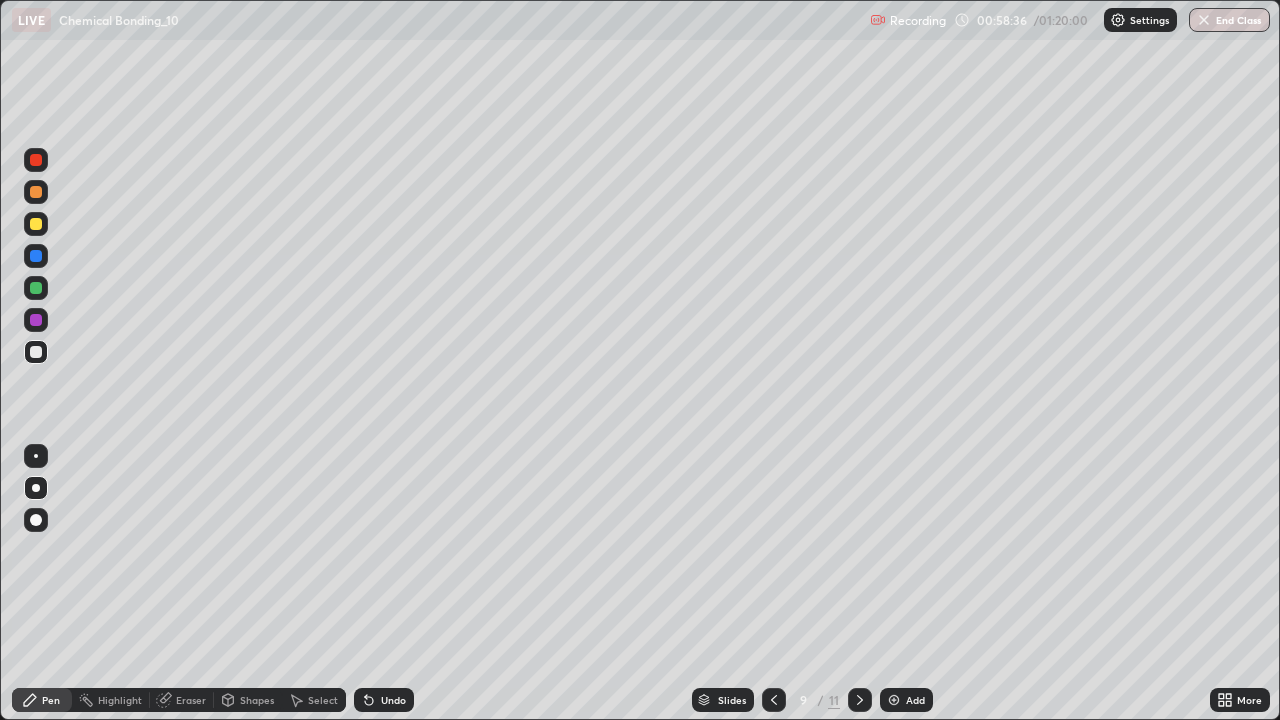 click 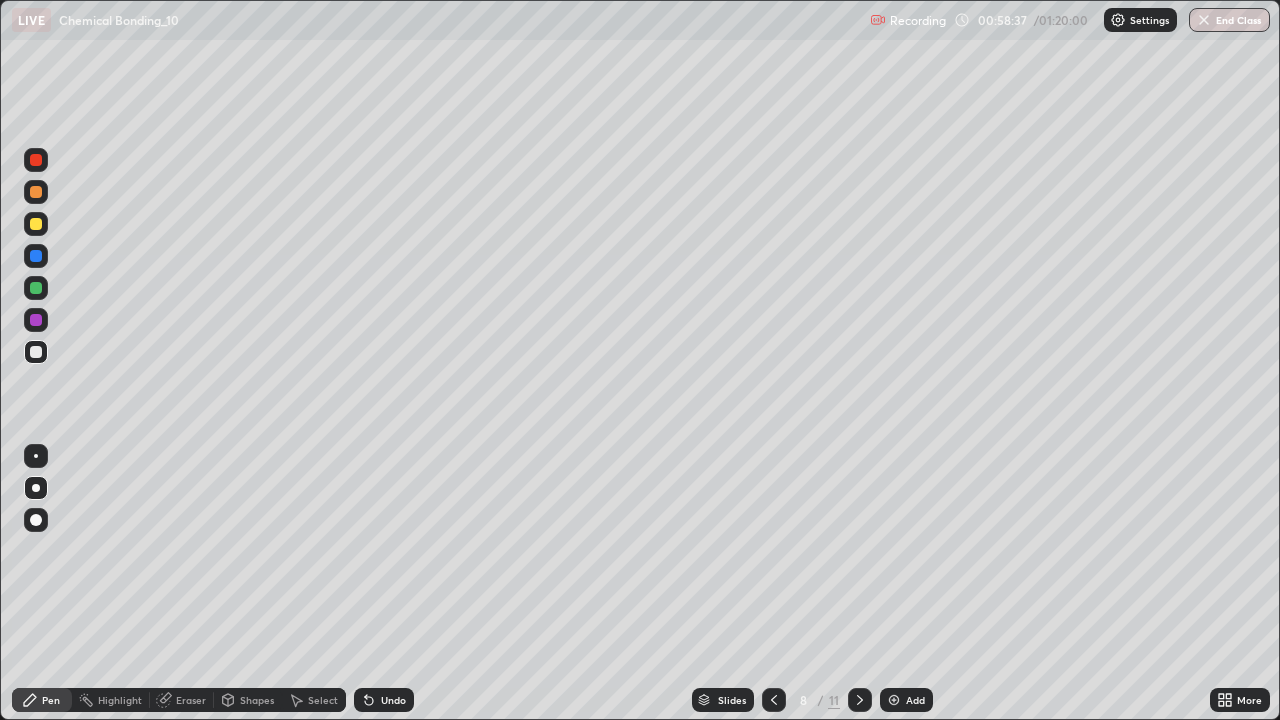 click 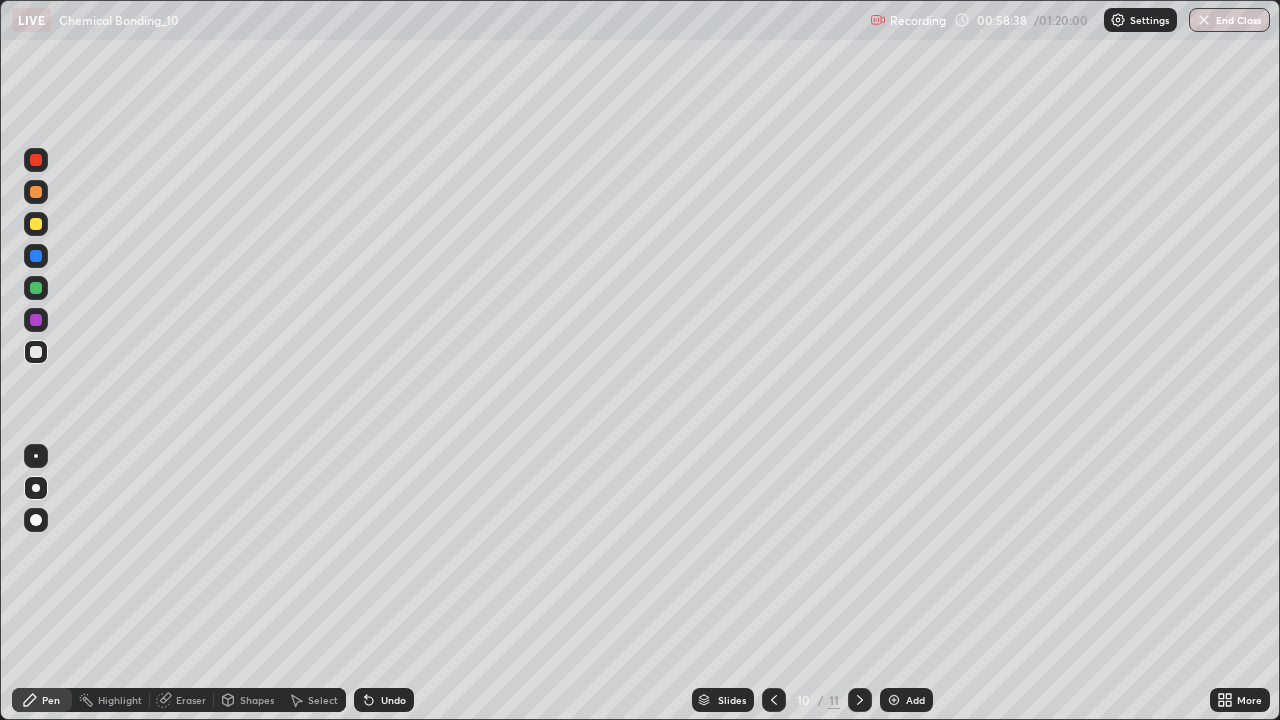 click at bounding box center [860, 700] 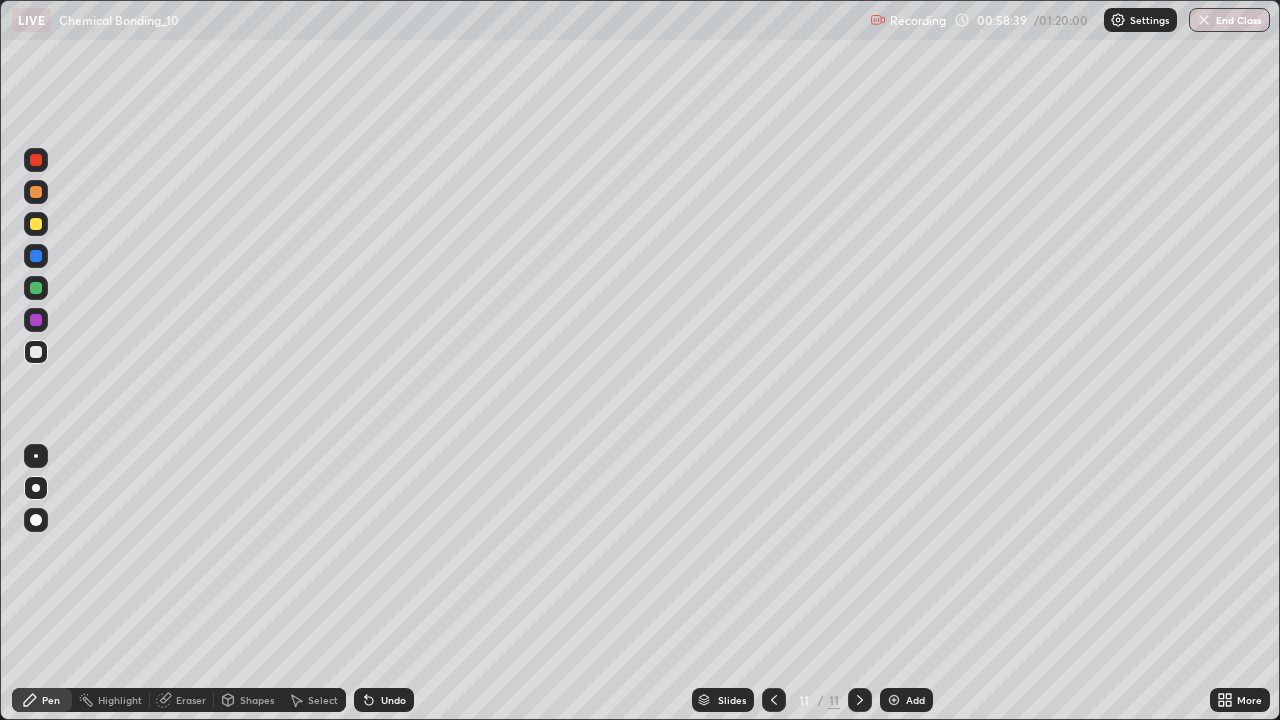 click 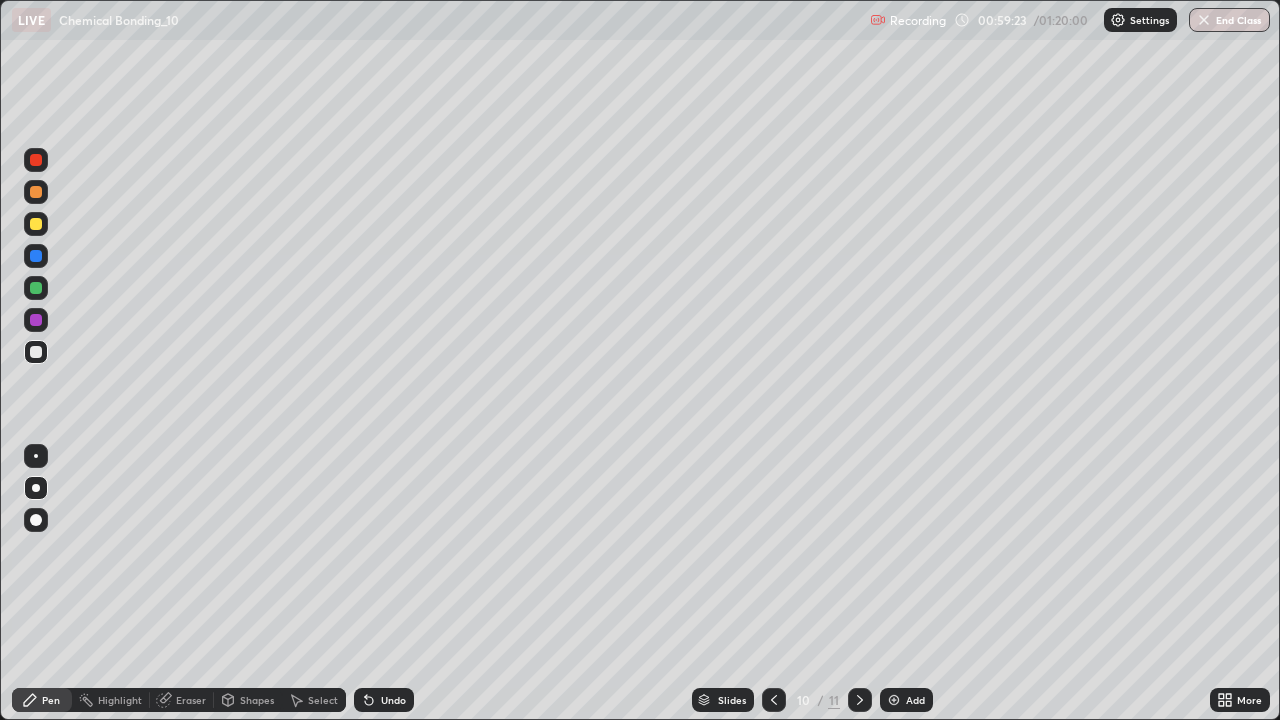 click on "Undo" at bounding box center (384, 700) 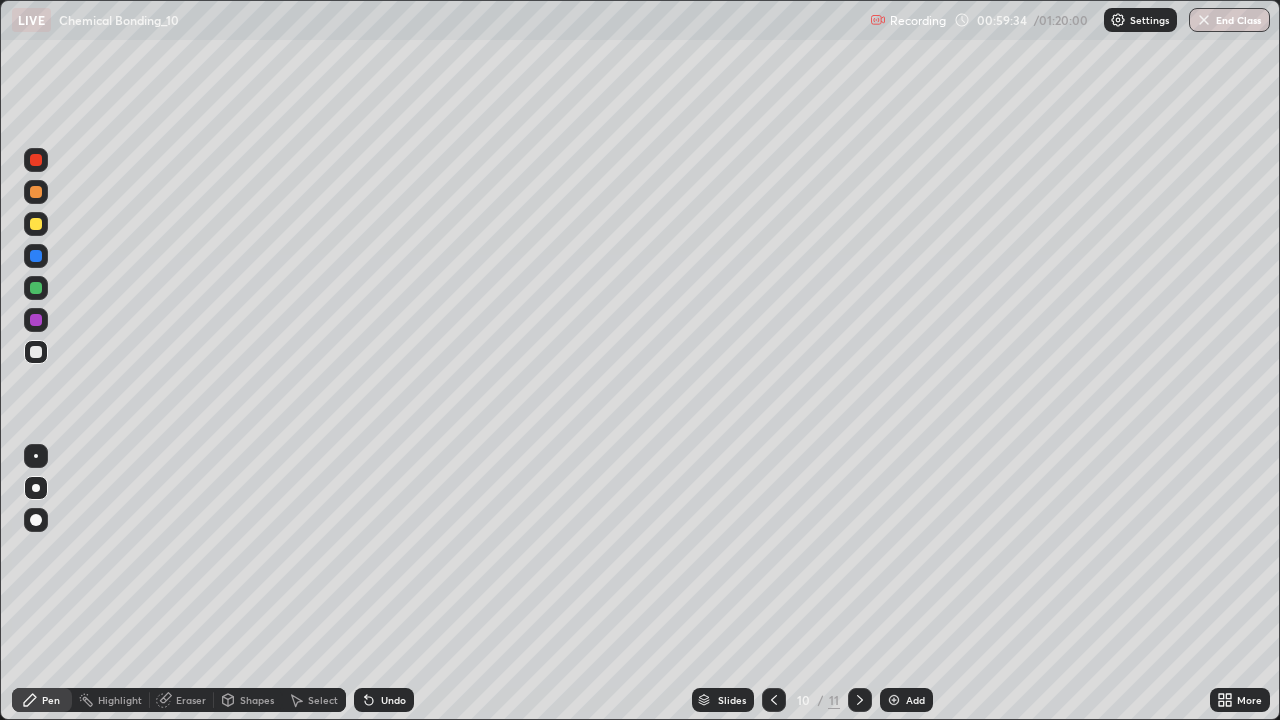 click on "Shapes" at bounding box center (248, 700) 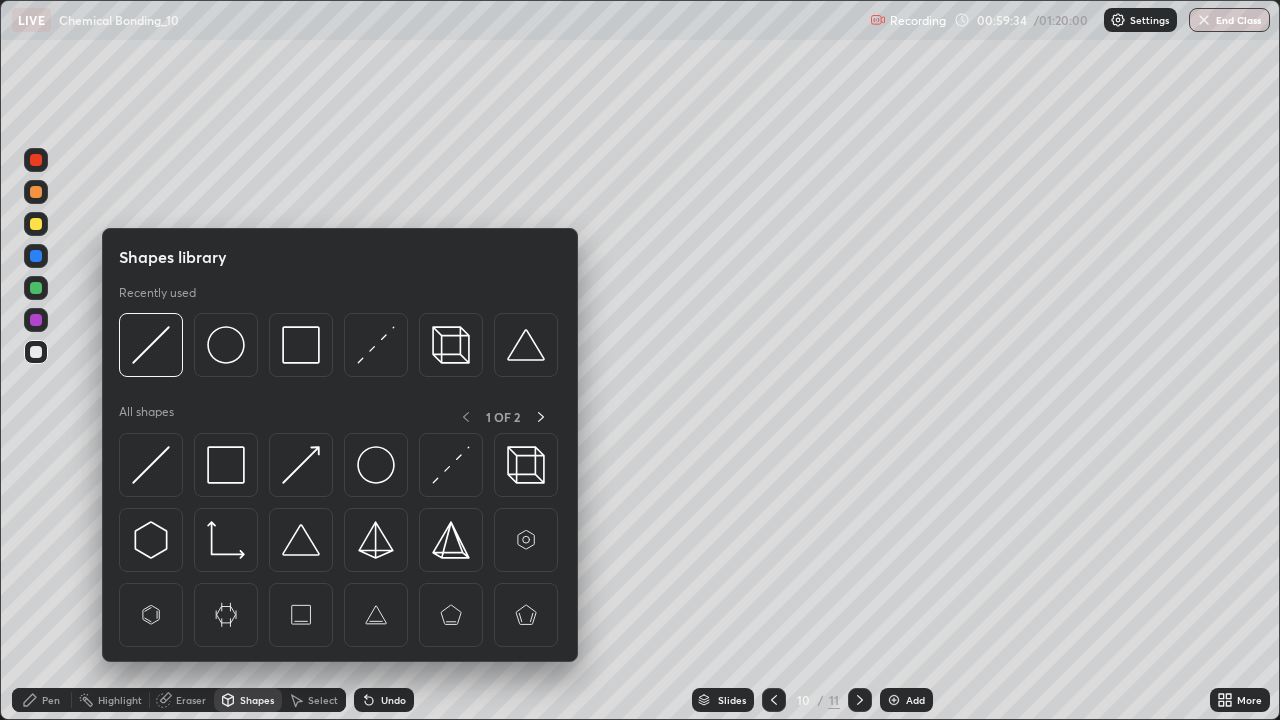 click on "Eraser" at bounding box center (191, 700) 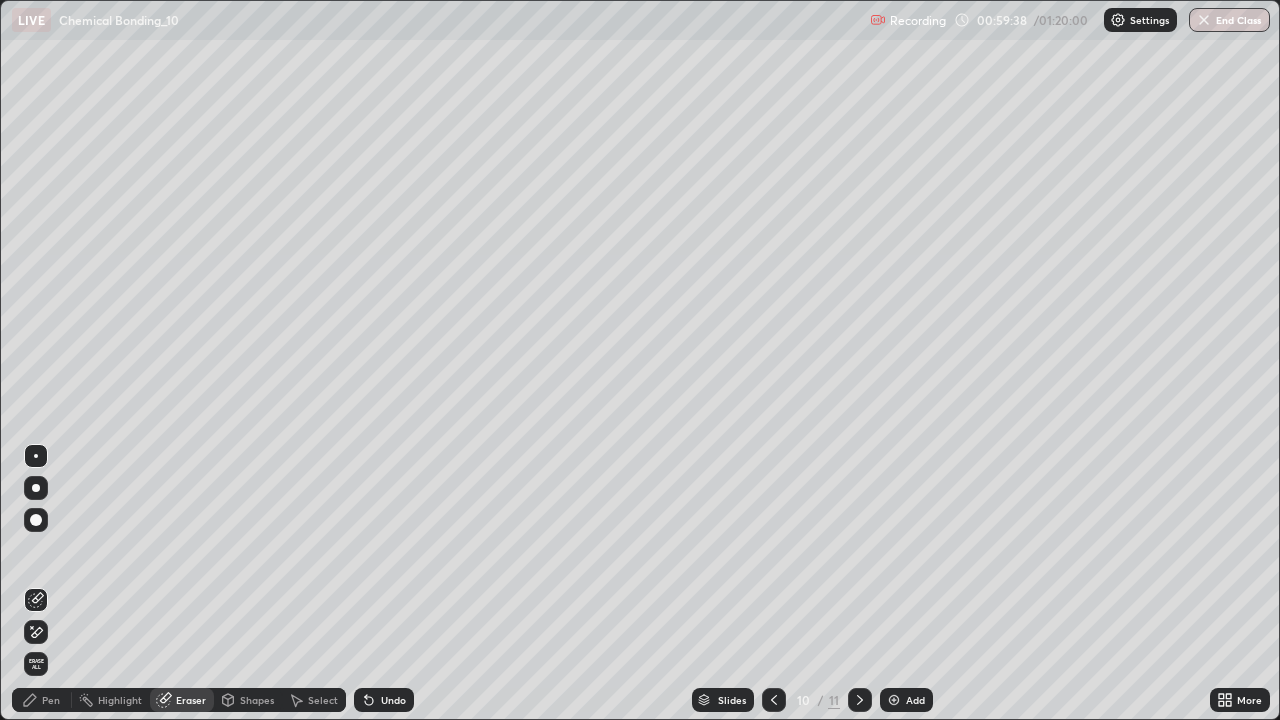 click on "Pen" at bounding box center (42, 700) 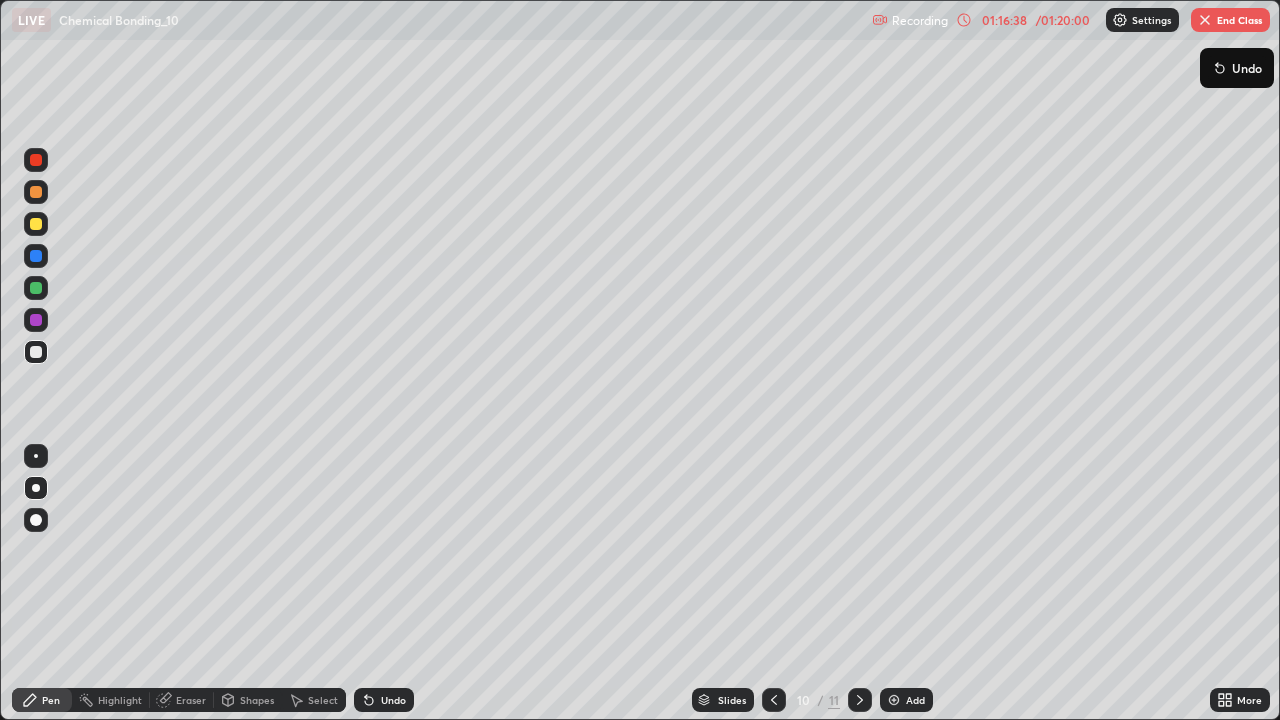 click on "End Class" at bounding box center (1230, 20) 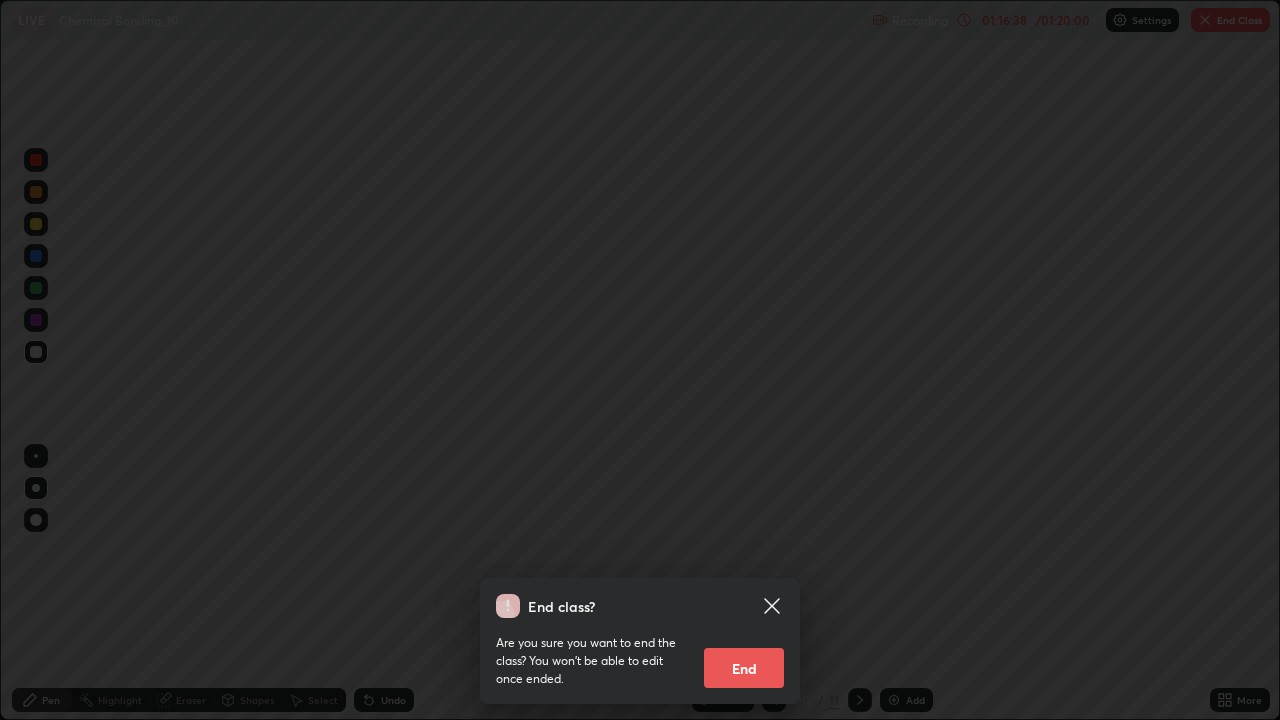 click on "End class? Are you sure you want to end the class? You won’t be able to edit once ended. End" at bounding box center (640, 360) 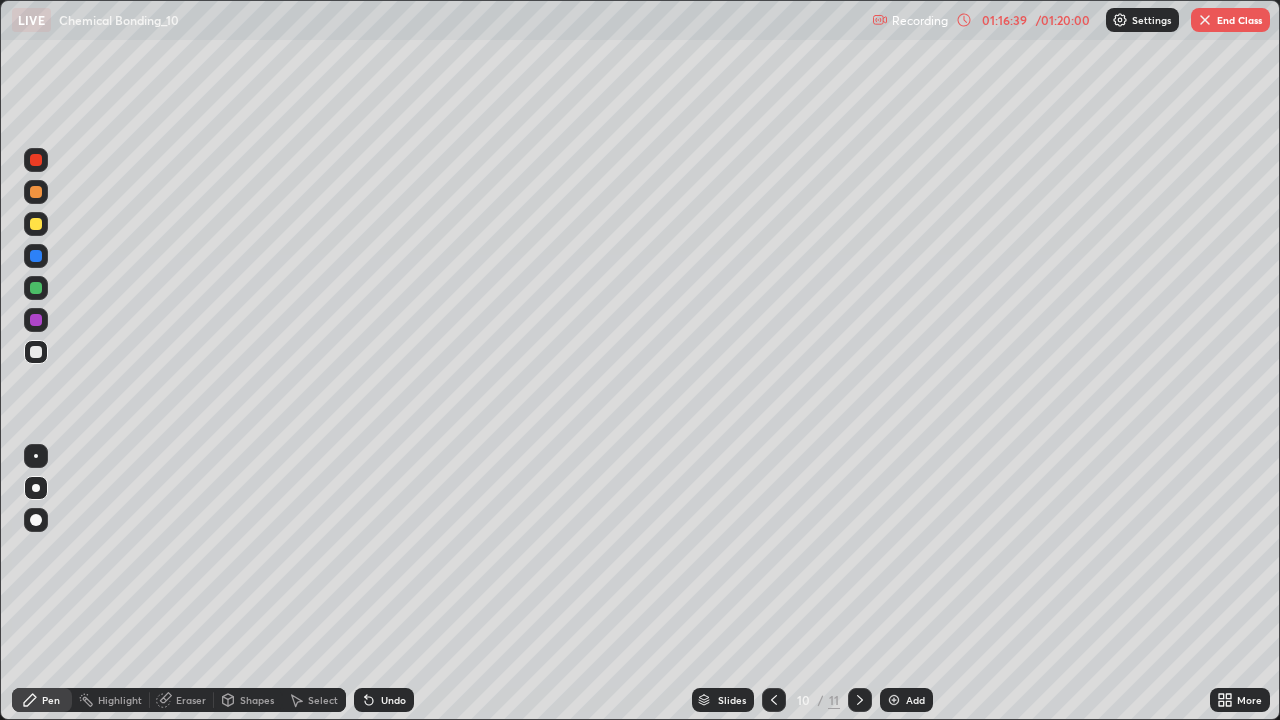 click on "End Class" at bounding box center [1230, 20] 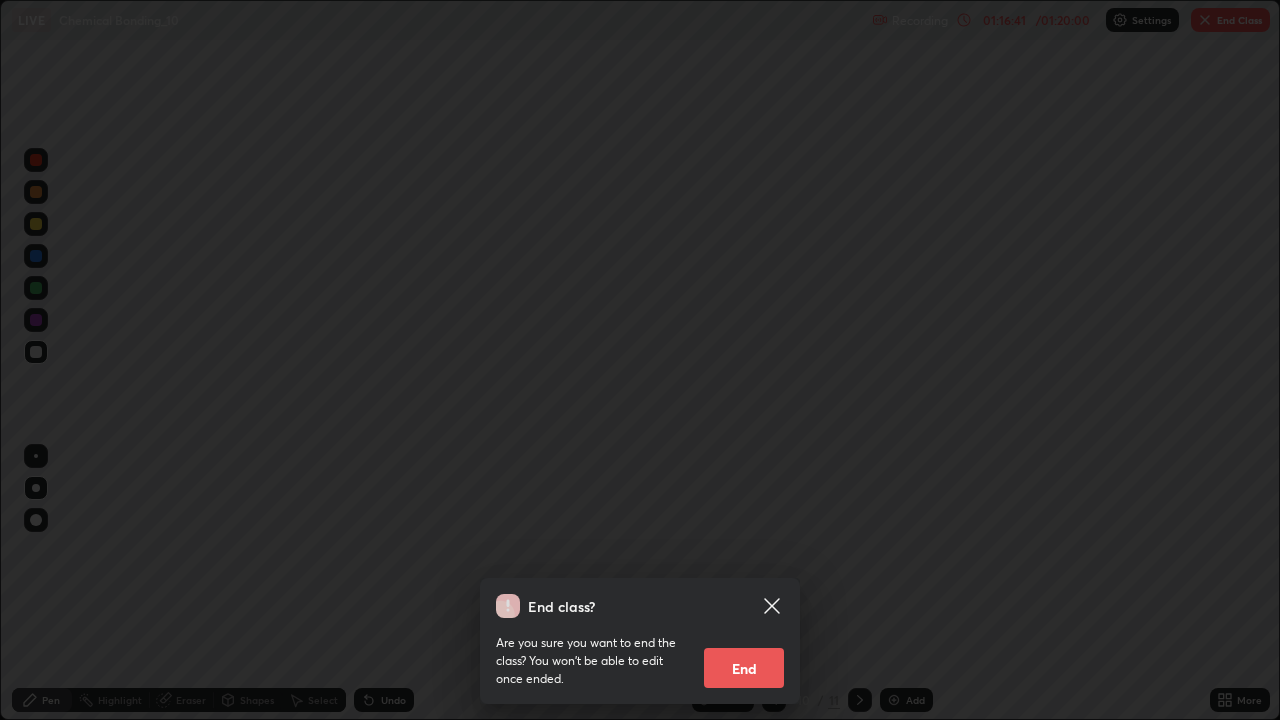 click on "End" at bounding box center [744, 668] 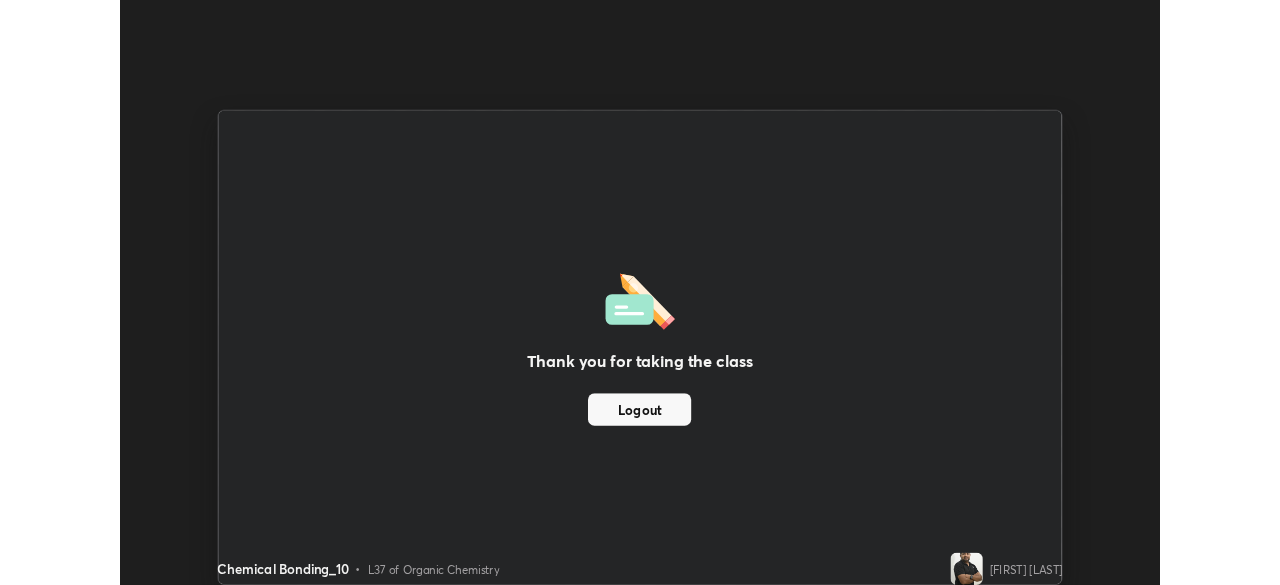 scroll, scrollTop: 585, scrollLeft: 1280, axis: both 